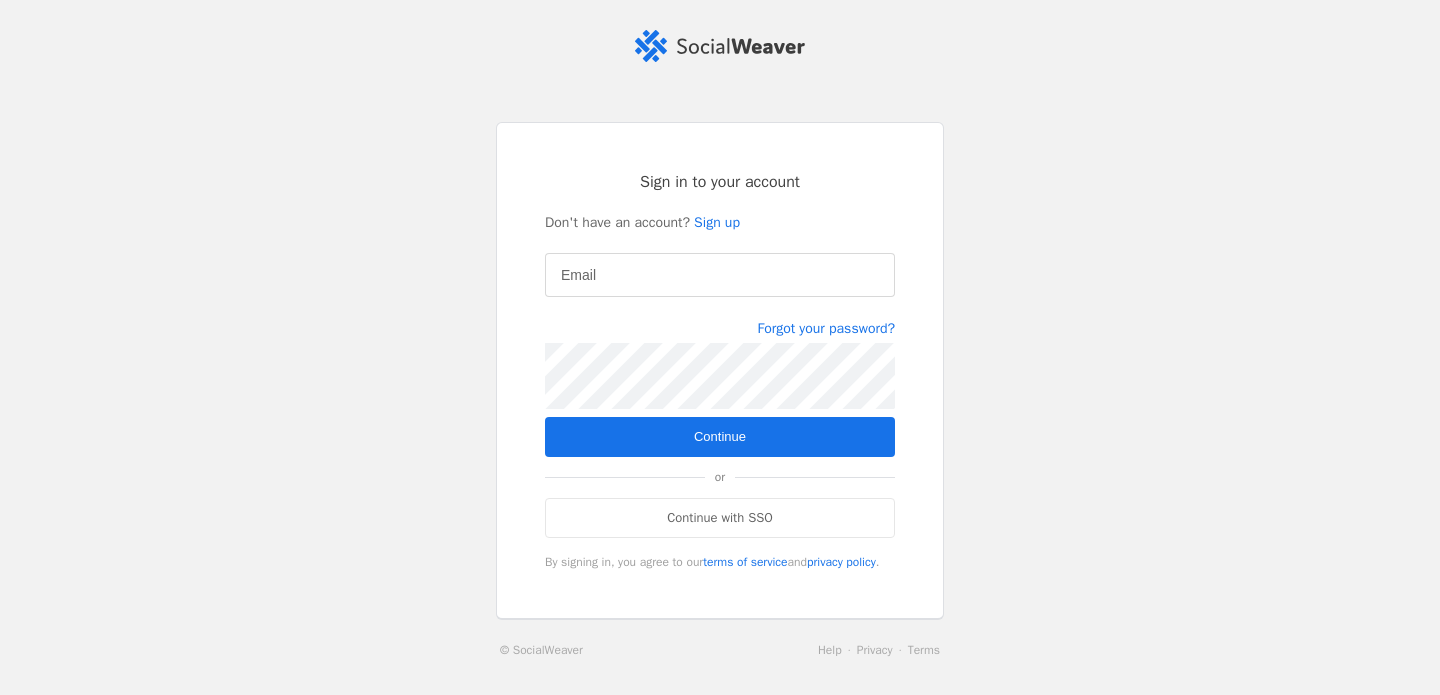 scroll, scrollTop: 0, scrollLeft: 0, axis: both 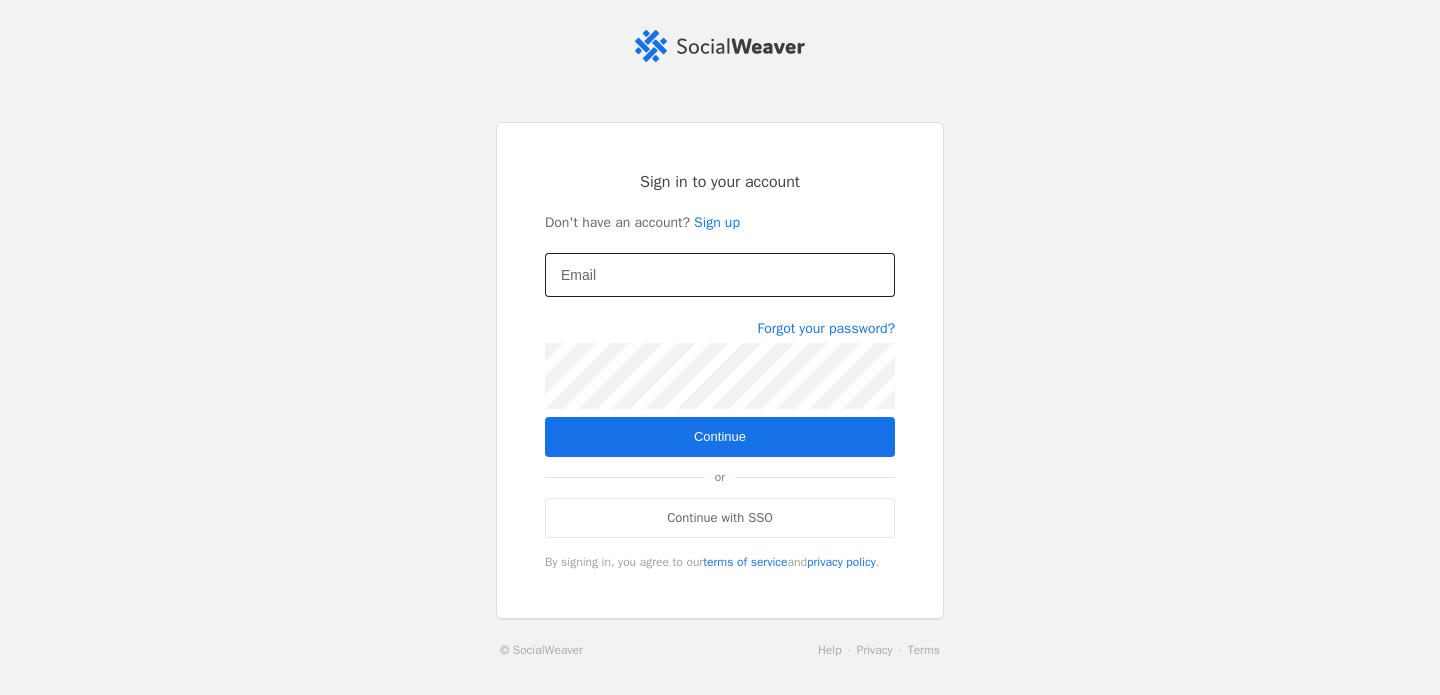click on "Email" at bounding box center [578, 275] 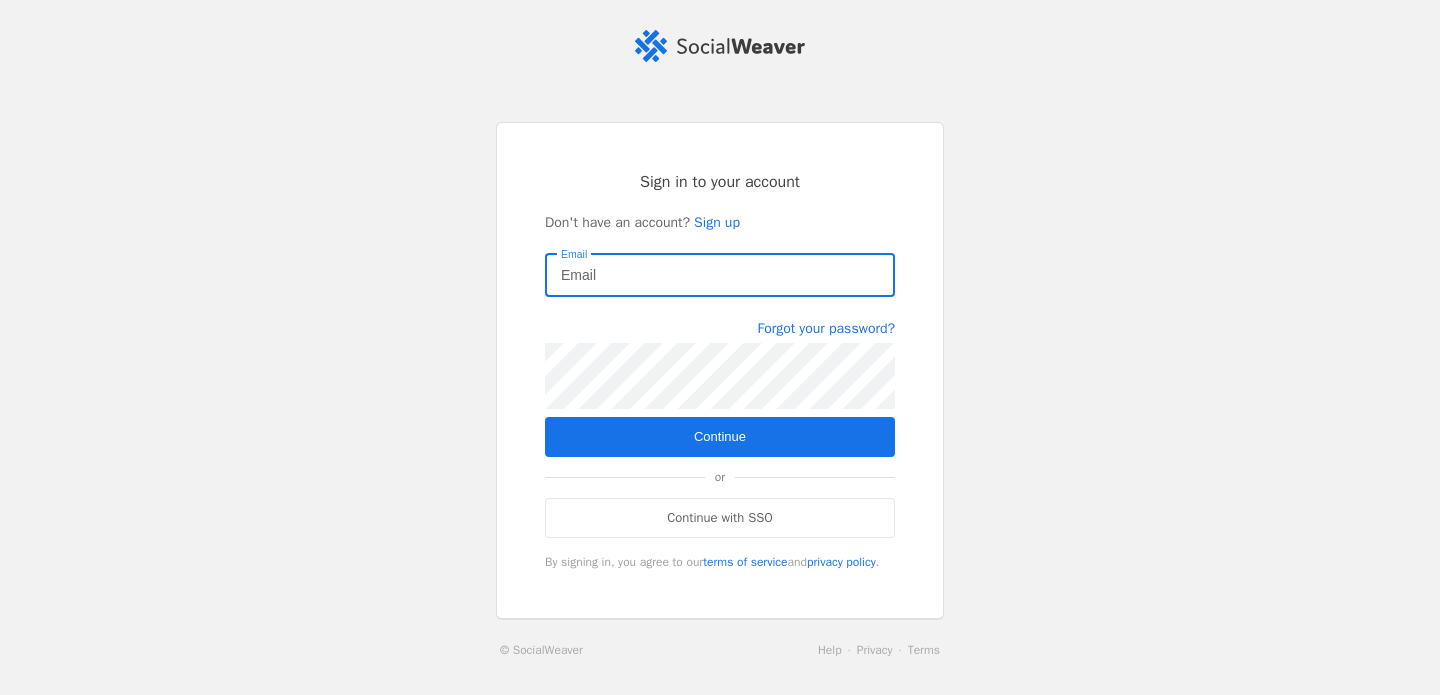 click on "Email" at bounding box center [720, 275] 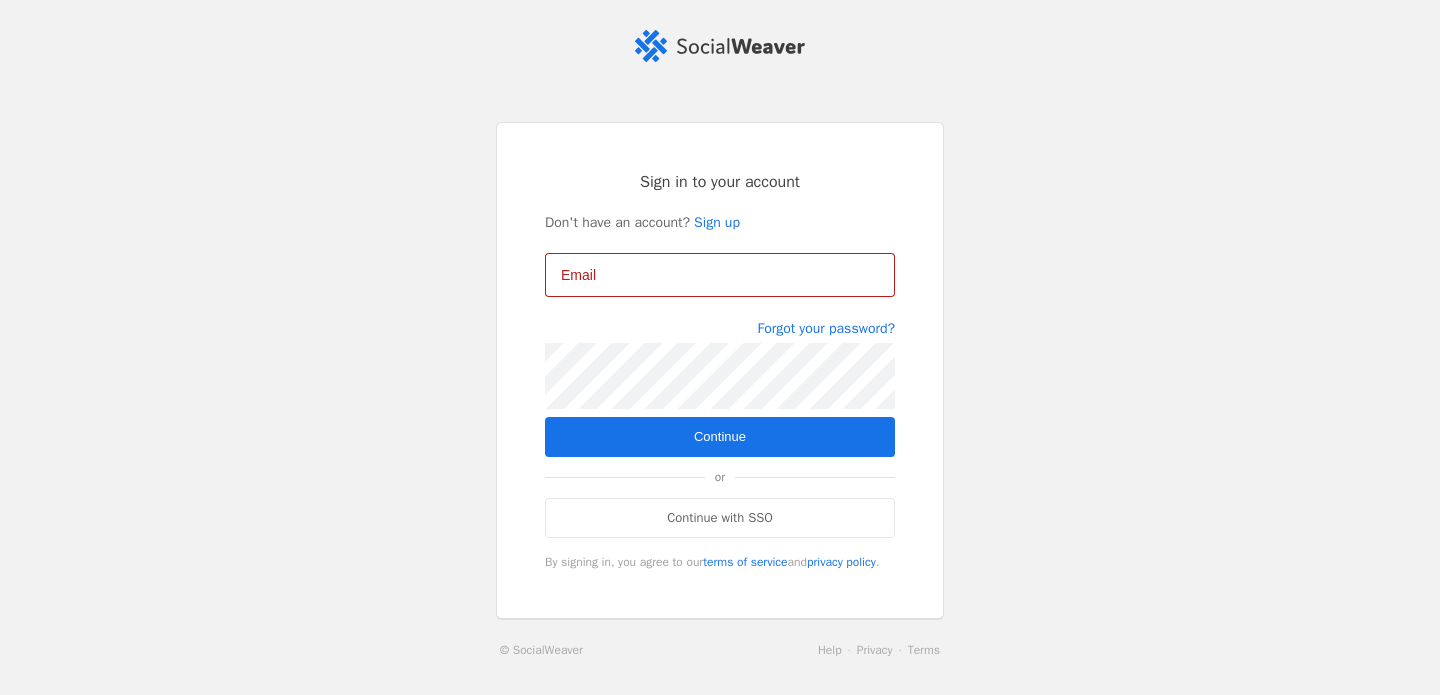 type on "[EMAIL]" 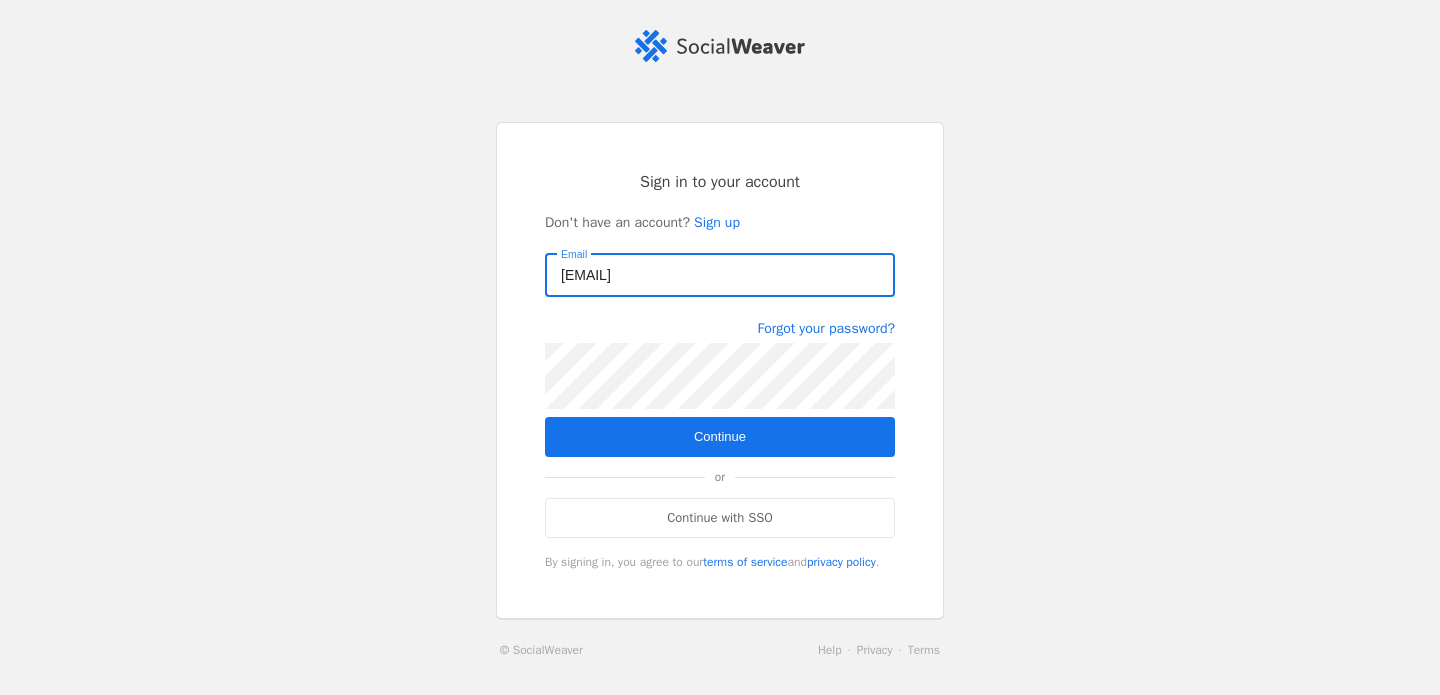 click at bounding box center (720, 437) 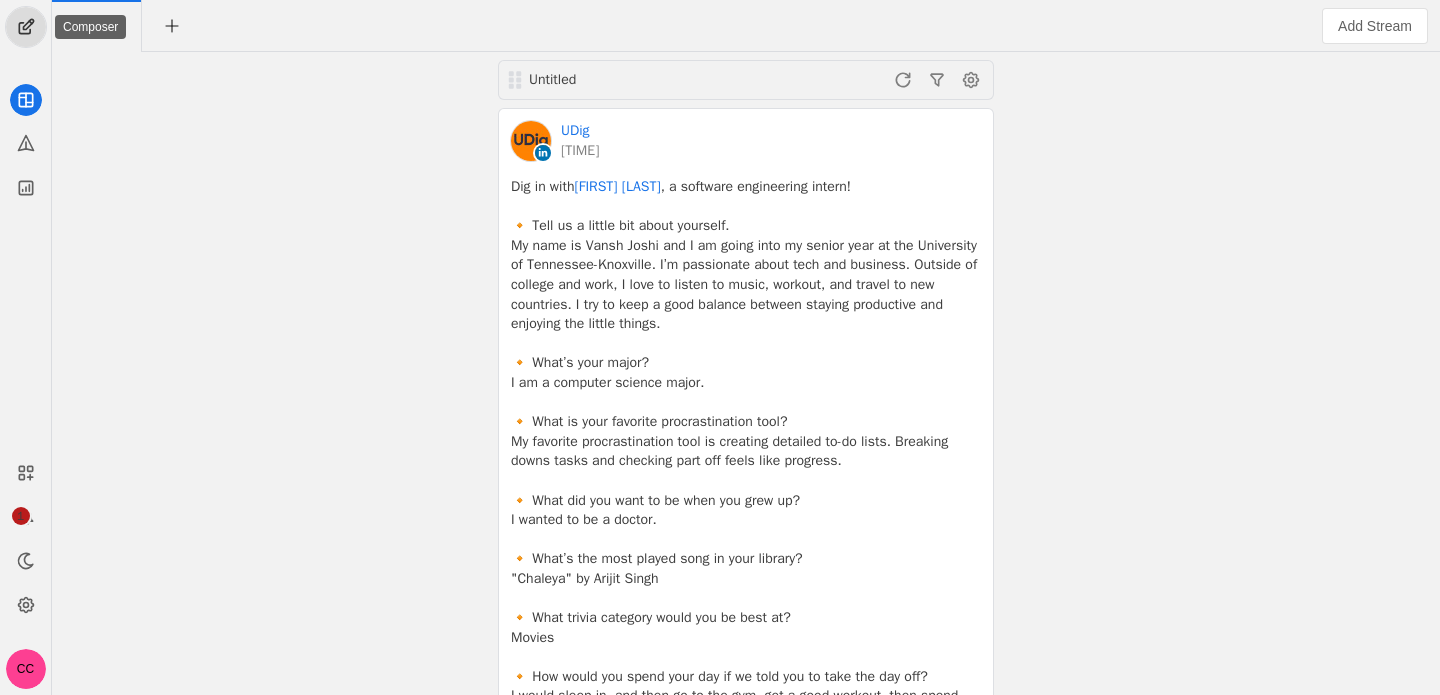 click at bounding box center [26, 27] 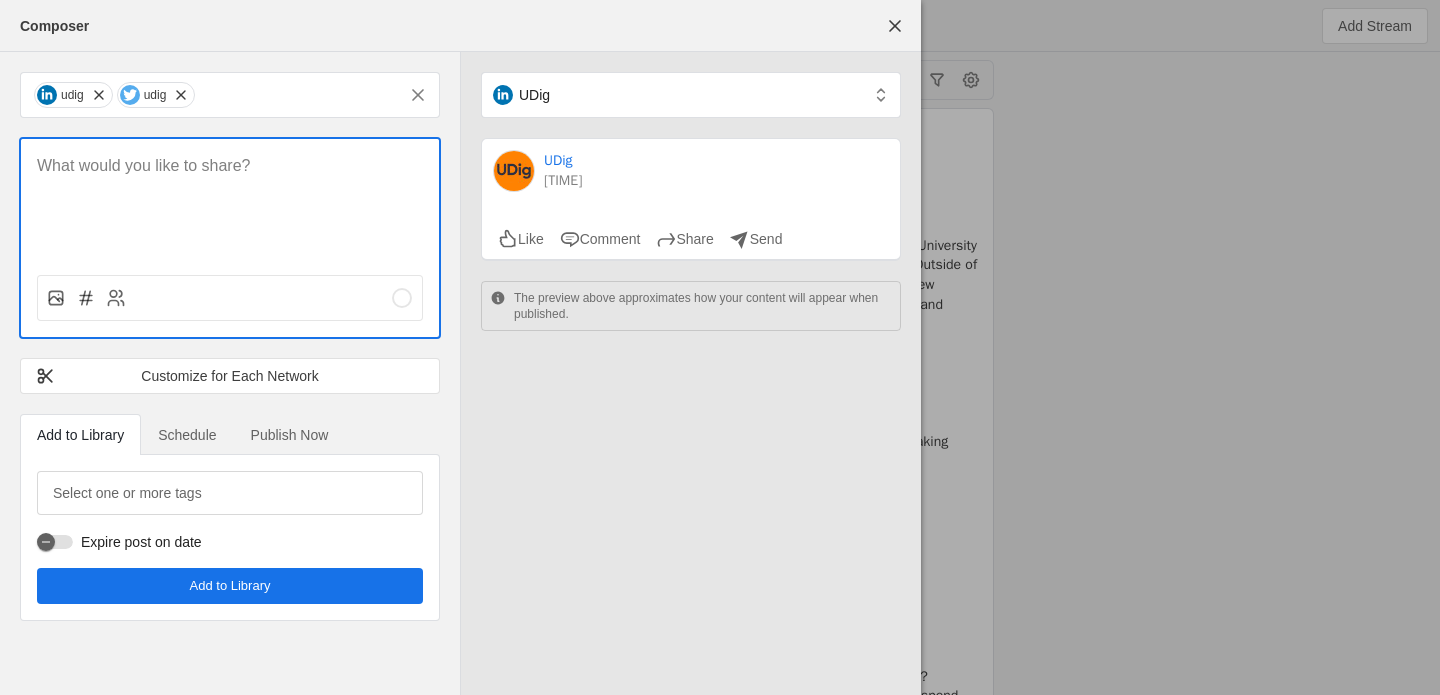 click at bounding box center (230, 199) 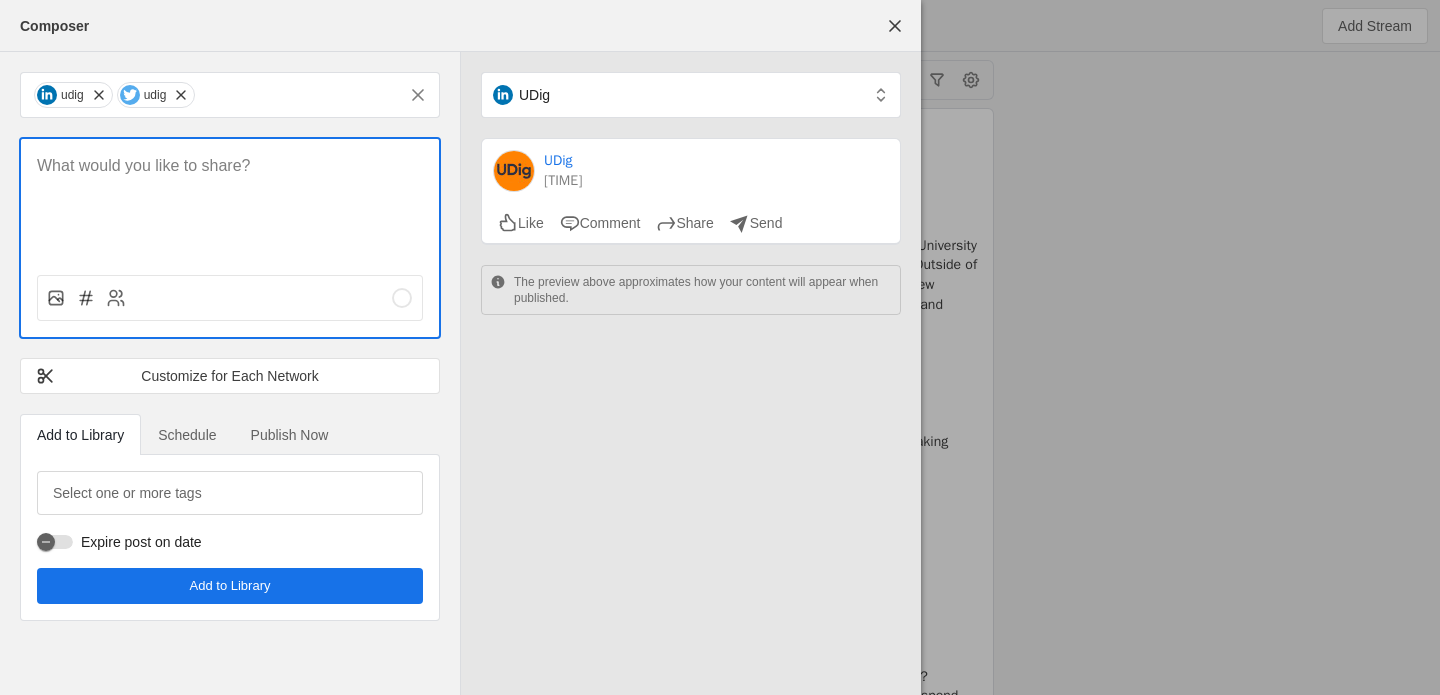 paste 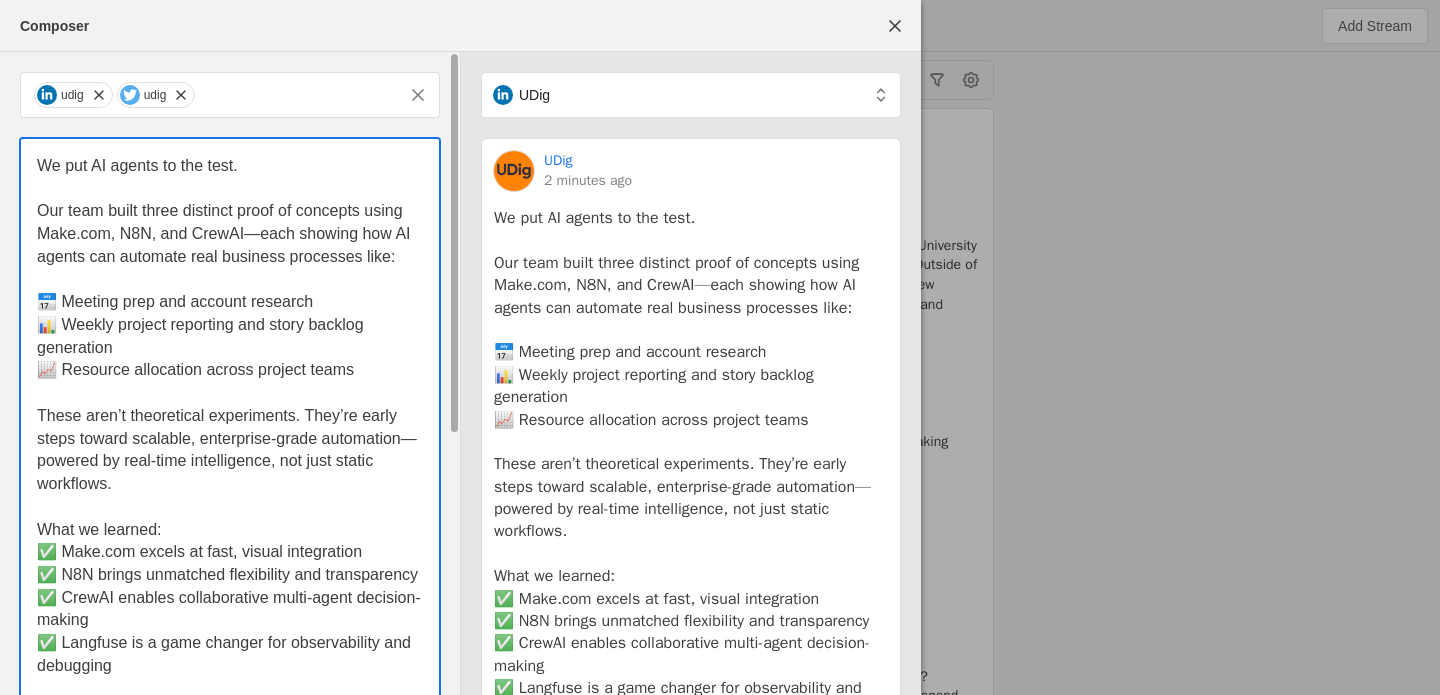 scroll, scrollTop: 437, scrollLeft: 0, axis: vertical 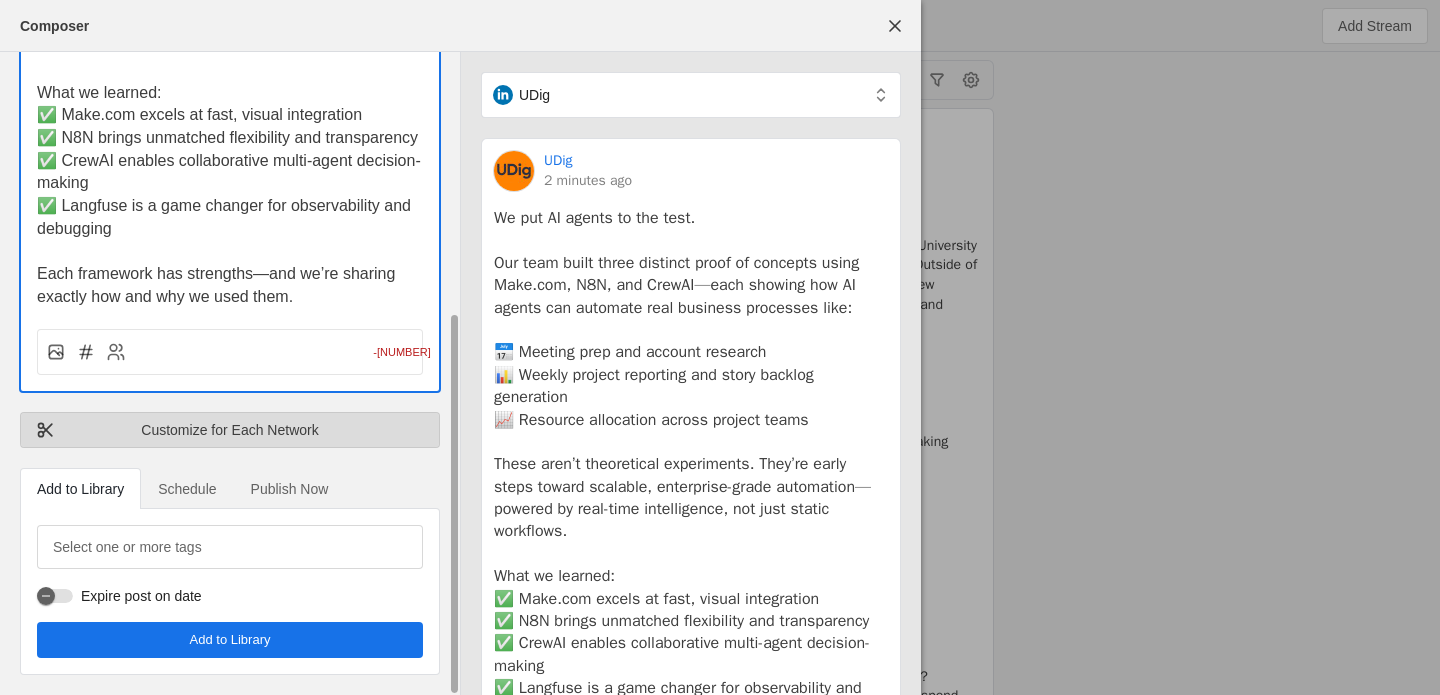 click on "Customize for Each Network" at bounding box center (230, 430) 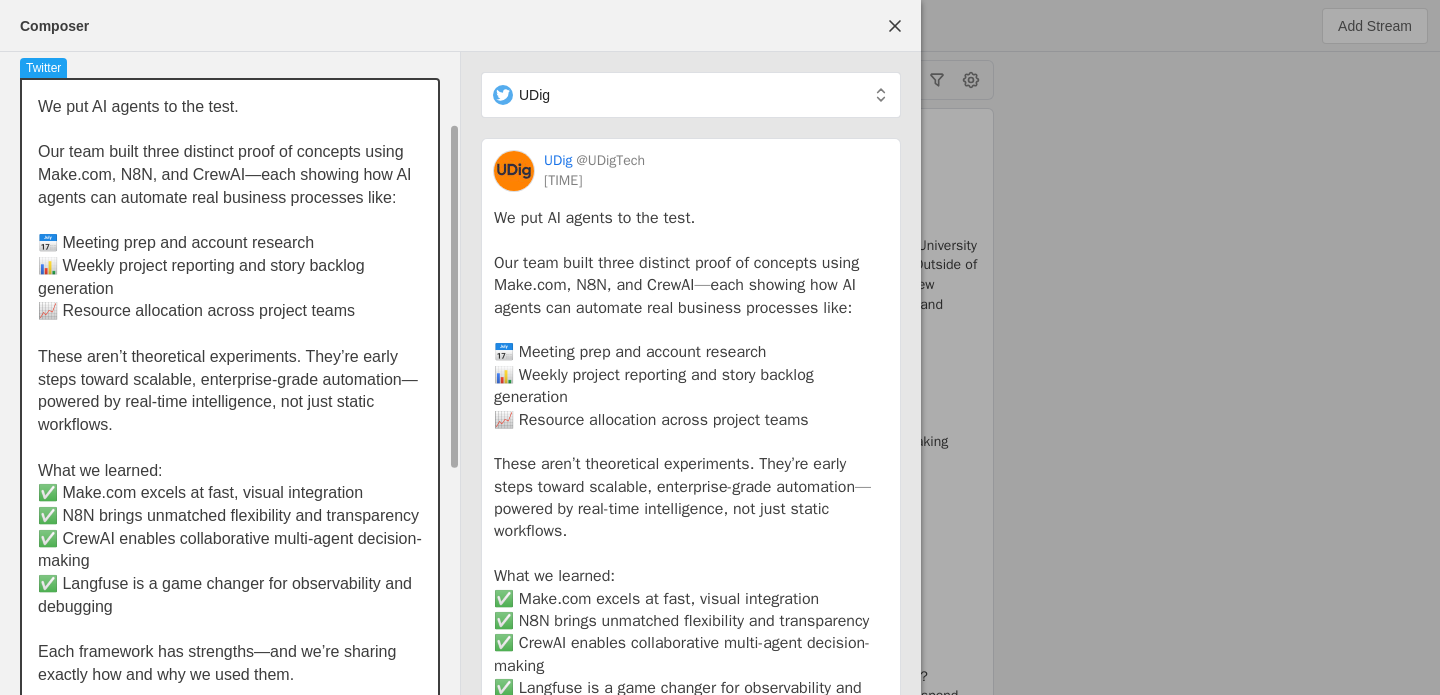 scroll, scrollTop: 228, scrollLeft: 0, axis: vertical 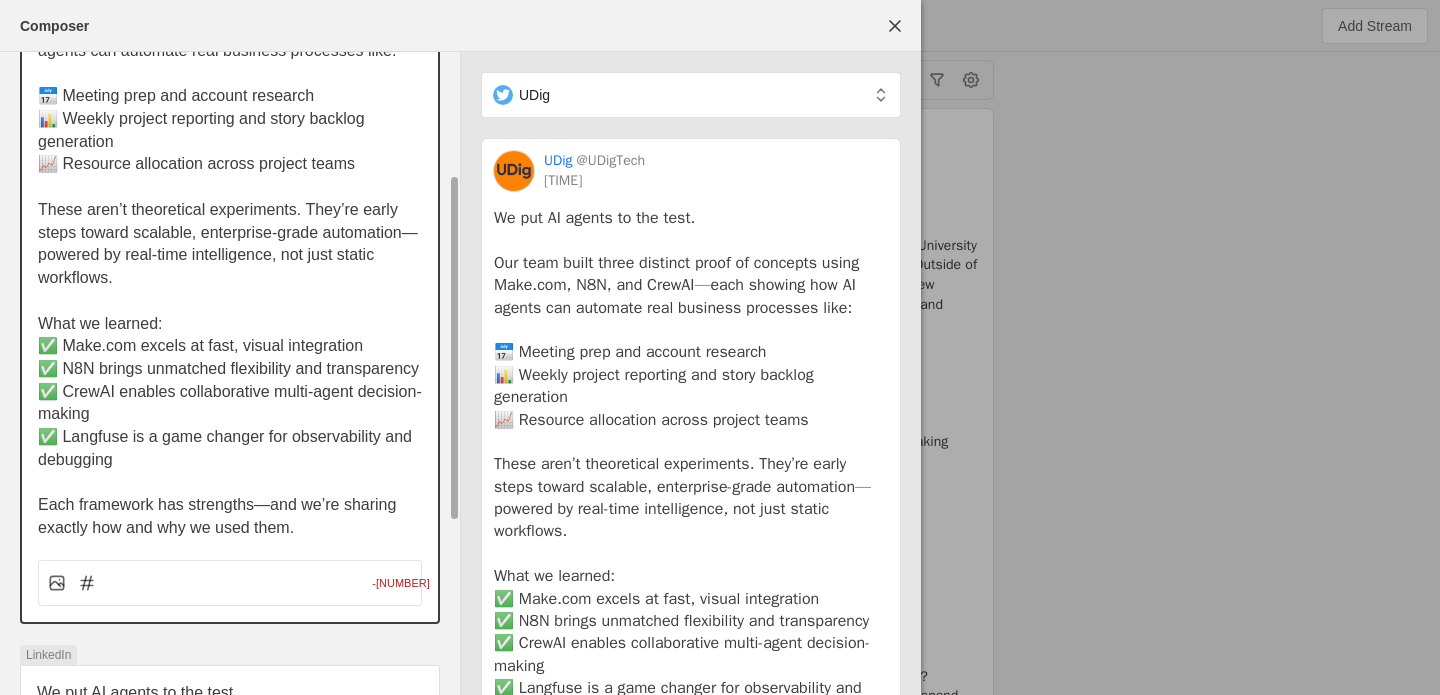 click on "Each framework has strengths—and we’re sharing exactly how and why we used them." at bounding box center [230, 516] 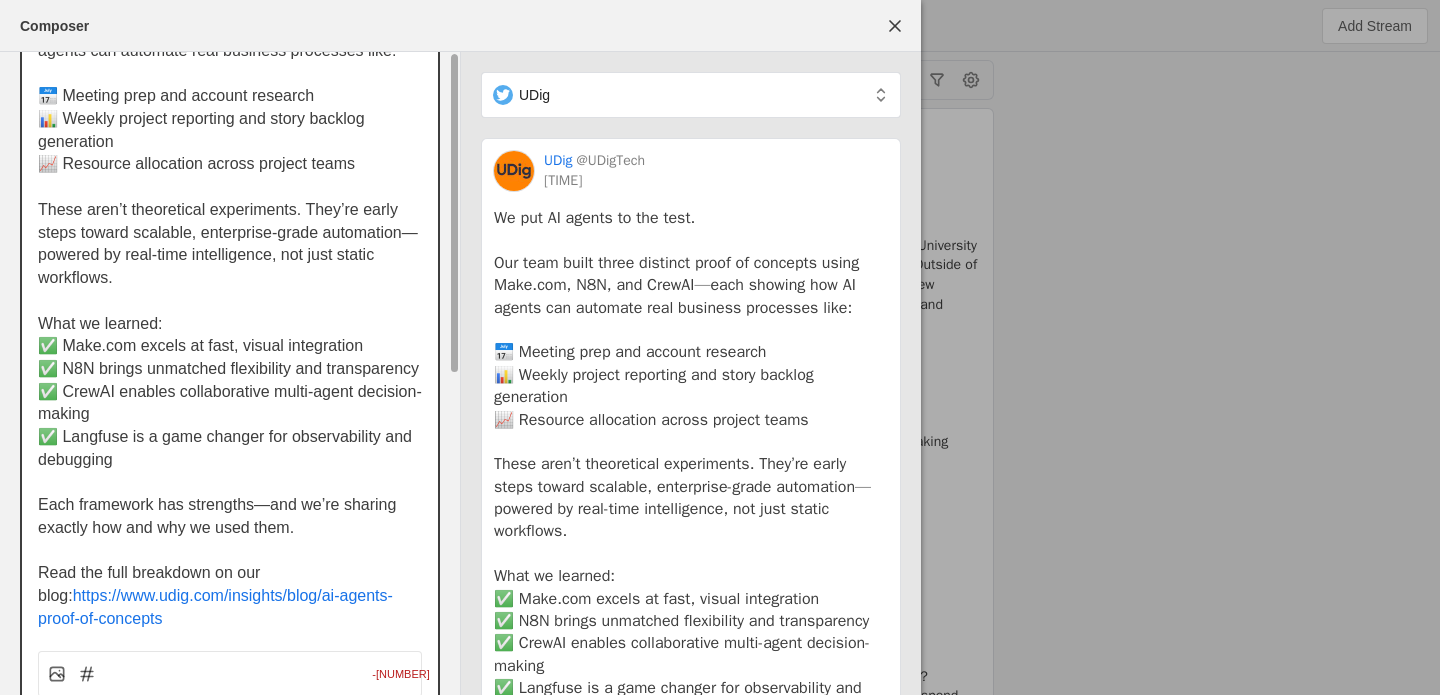 scroll, scrollTop: 0, scrollLeft: 0, axis: both 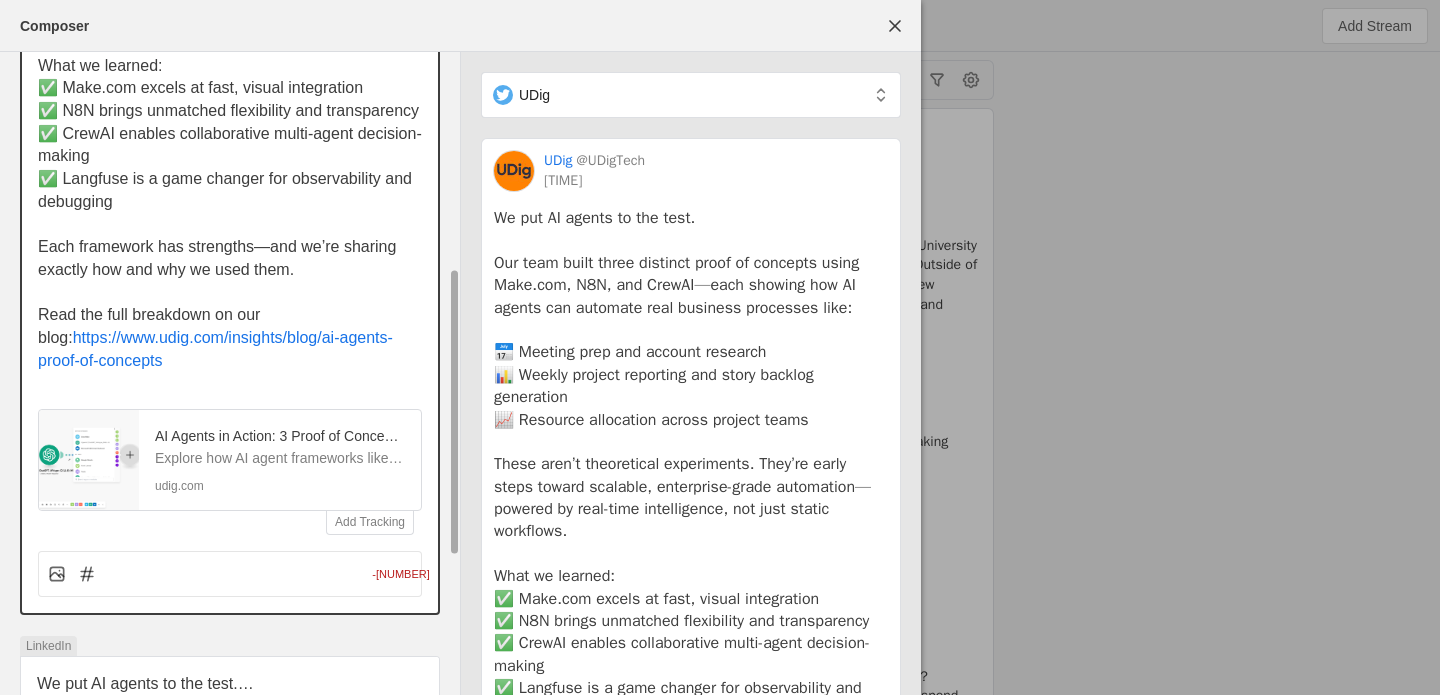 drag, startPoint x: 314, startPoint y: 320, endPoint x: 25, endPoint y: 315, distance: 289.04324 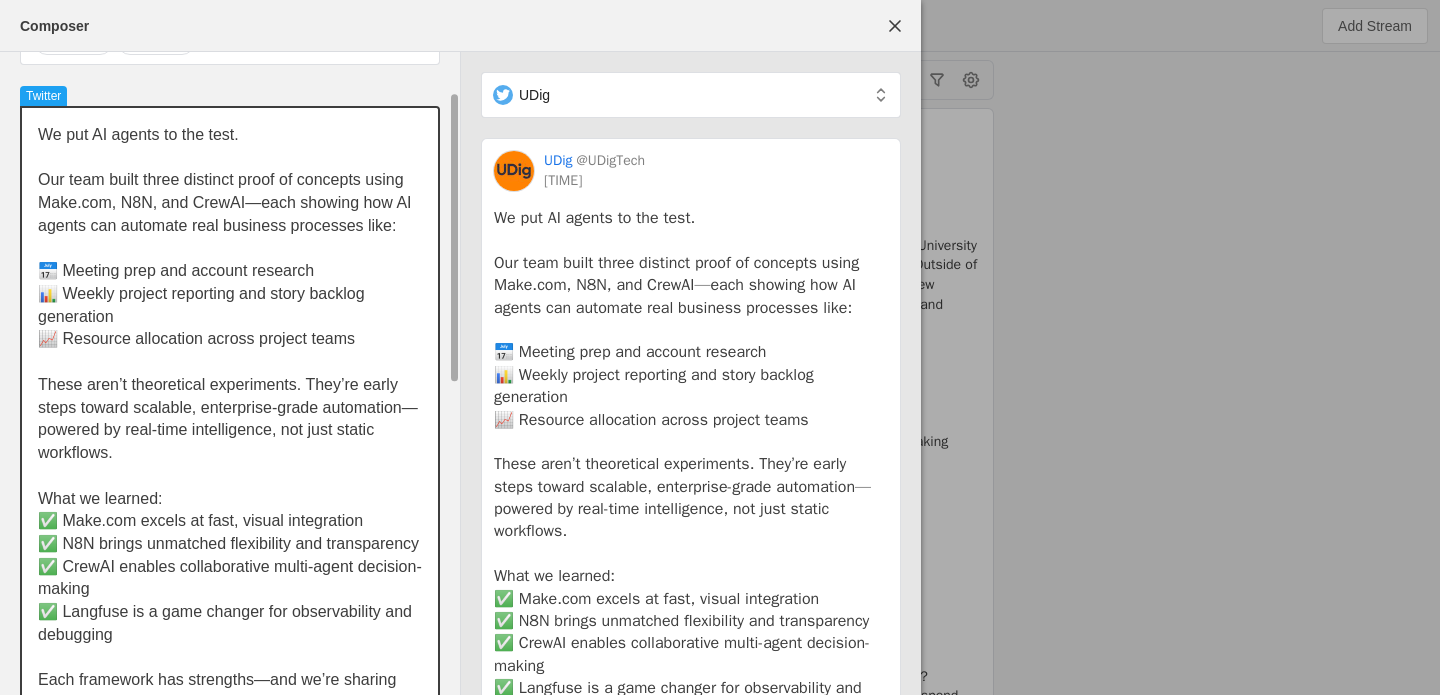 scroll, scrollTop: 51, scrollLeft: 0, axis: vertical 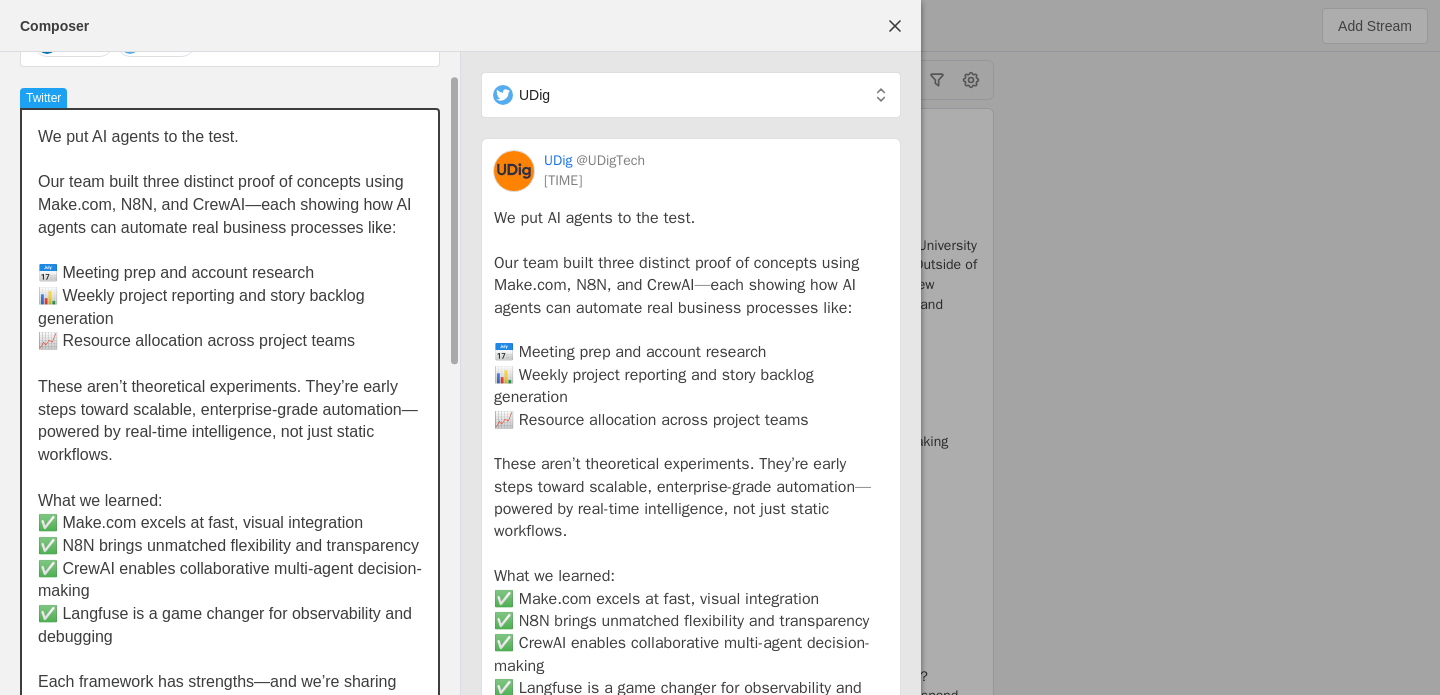 drag, startPoint x: 204, startPoint y: 193, endPoint x: 167, endPoint y: 222, distance: 47.010635 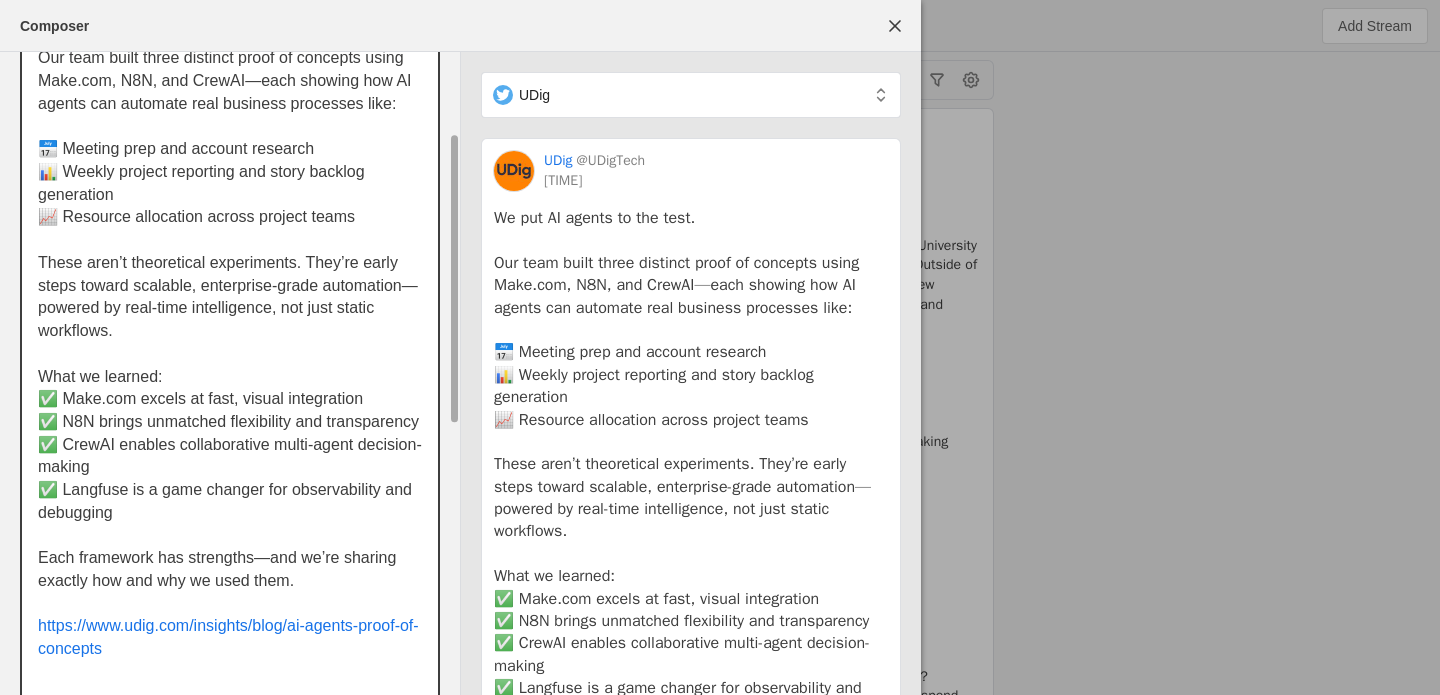 scroll, scrollTop: 194, scrollLeft: 0, axis: vertical 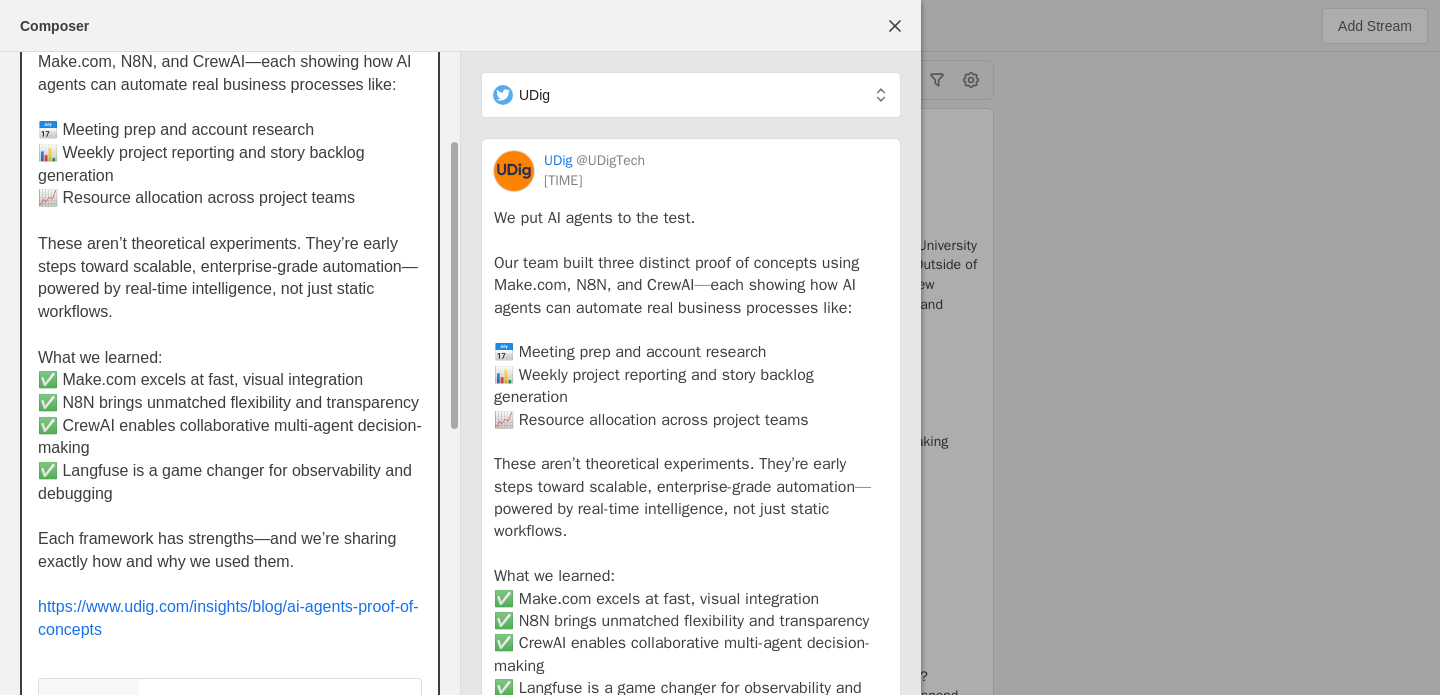 drag, startPoint x: 188, startPoint y: 494, endPoint x: 37, endPoint y: 248, distance: 288.64685 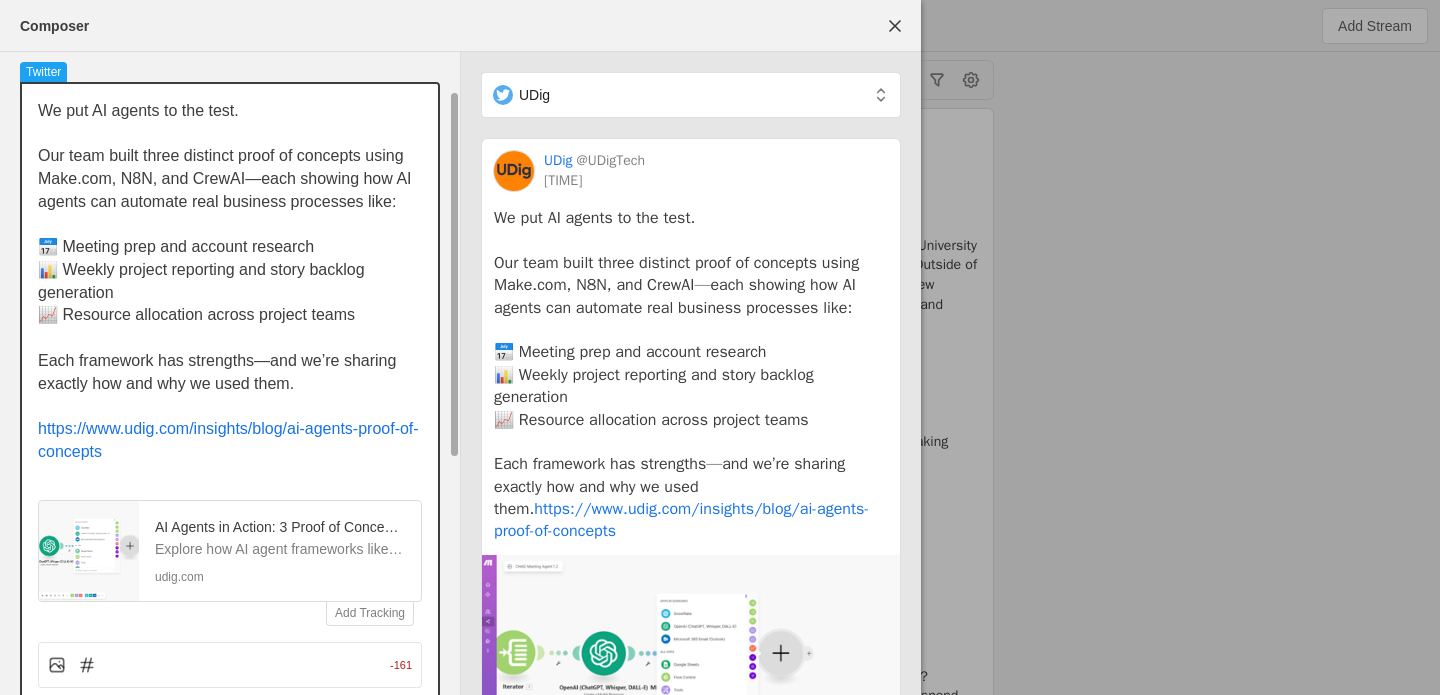 scroll, scrollTop: 56, scrollLeft: 0, axis: vertical 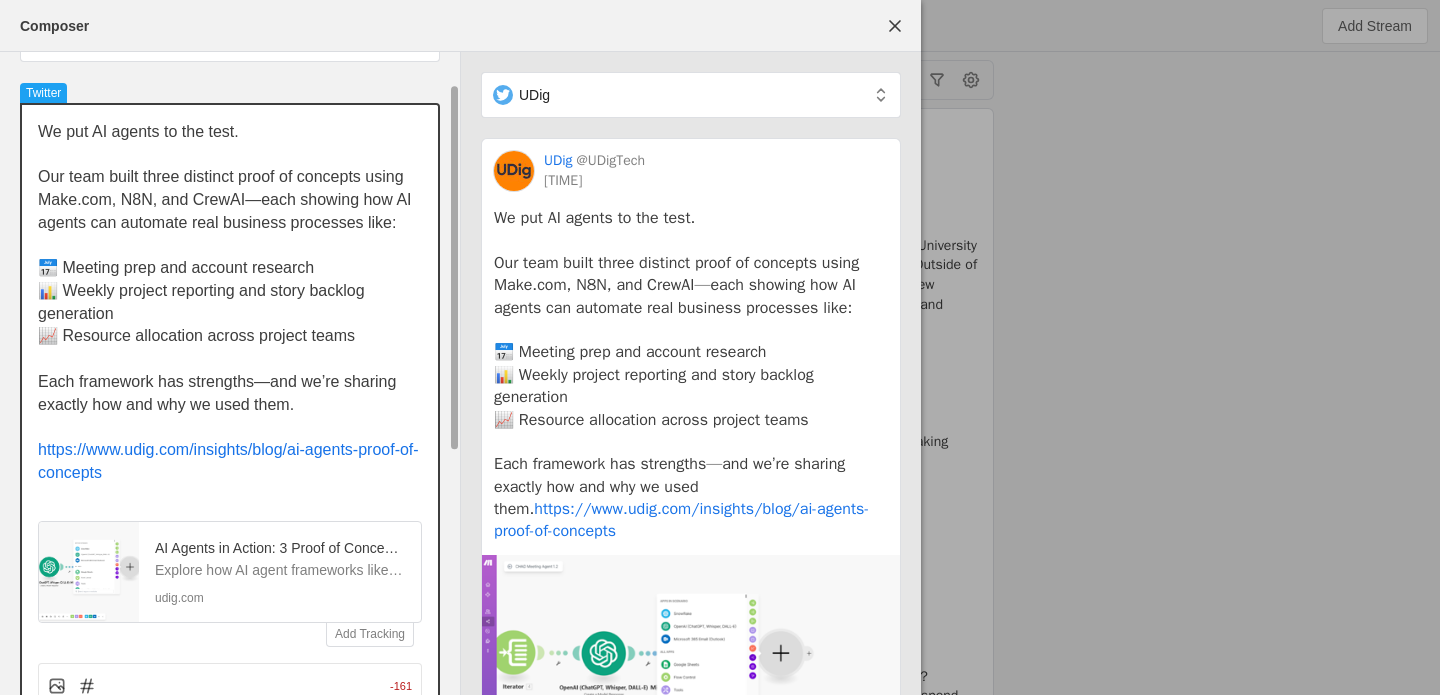 drag, startPoint x: 399, startPoint y: 223, endPoint x: 362, endPoint y: 224, distance: 37.01351 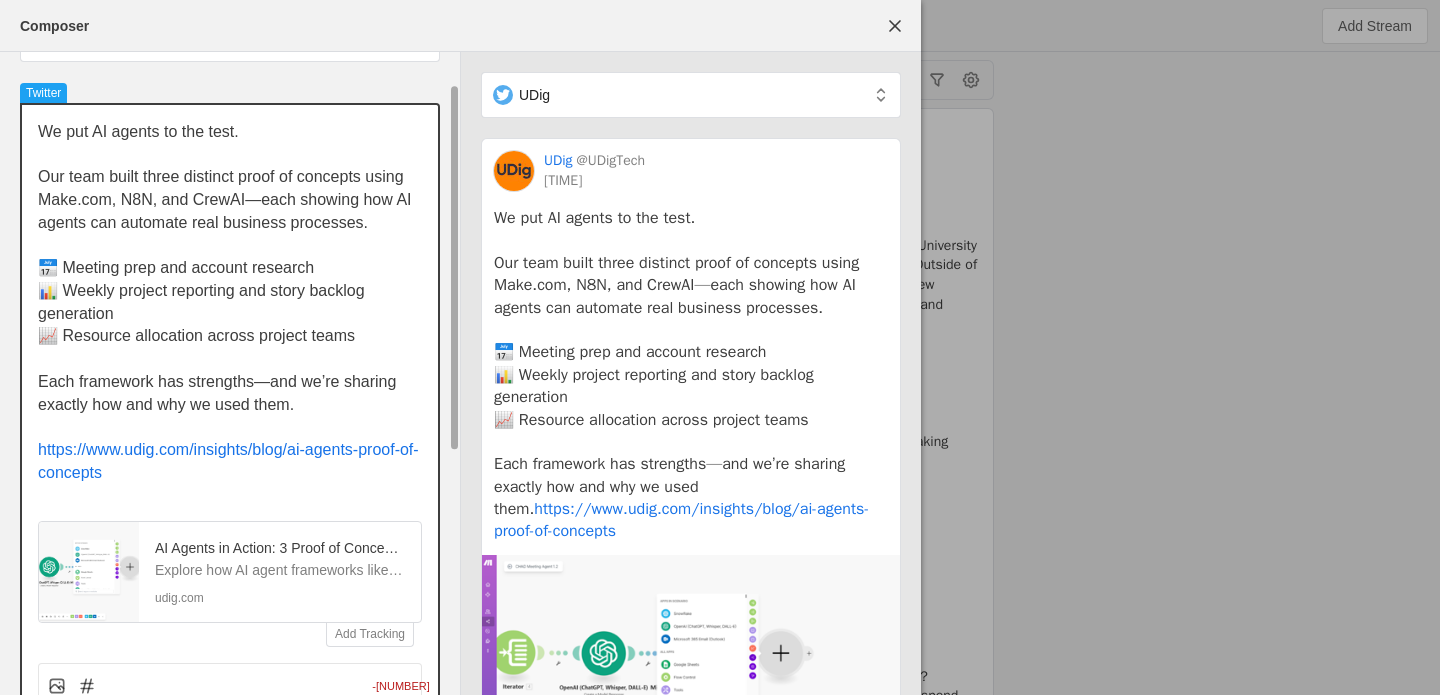 drag, startPoint x: 371, startPoint y: 336, endPoint x: 34, endPoint y: 253, distance: 347.0706 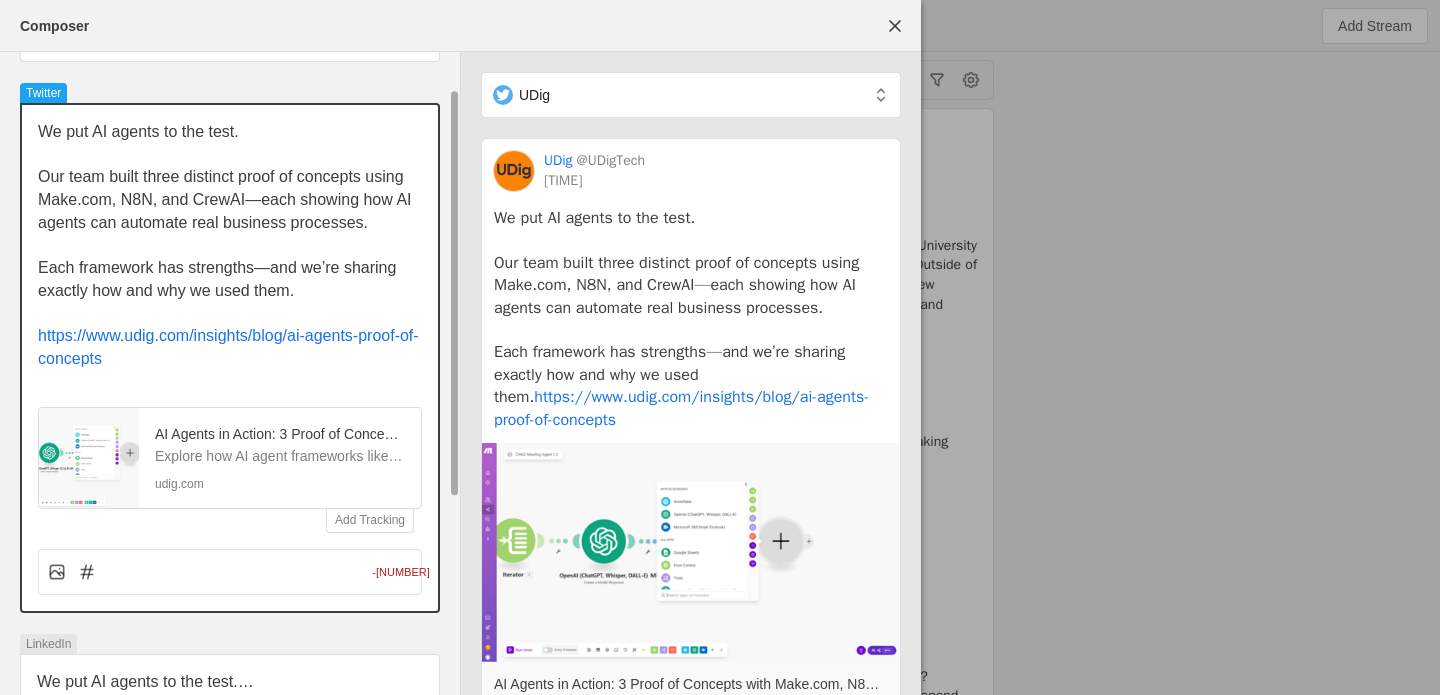 click on "Our team built three distinct proof of concepts using Make.com, N8N, and CrewAI—each showing how AI agents can automate real business processes." at bounding box center (138, 131) 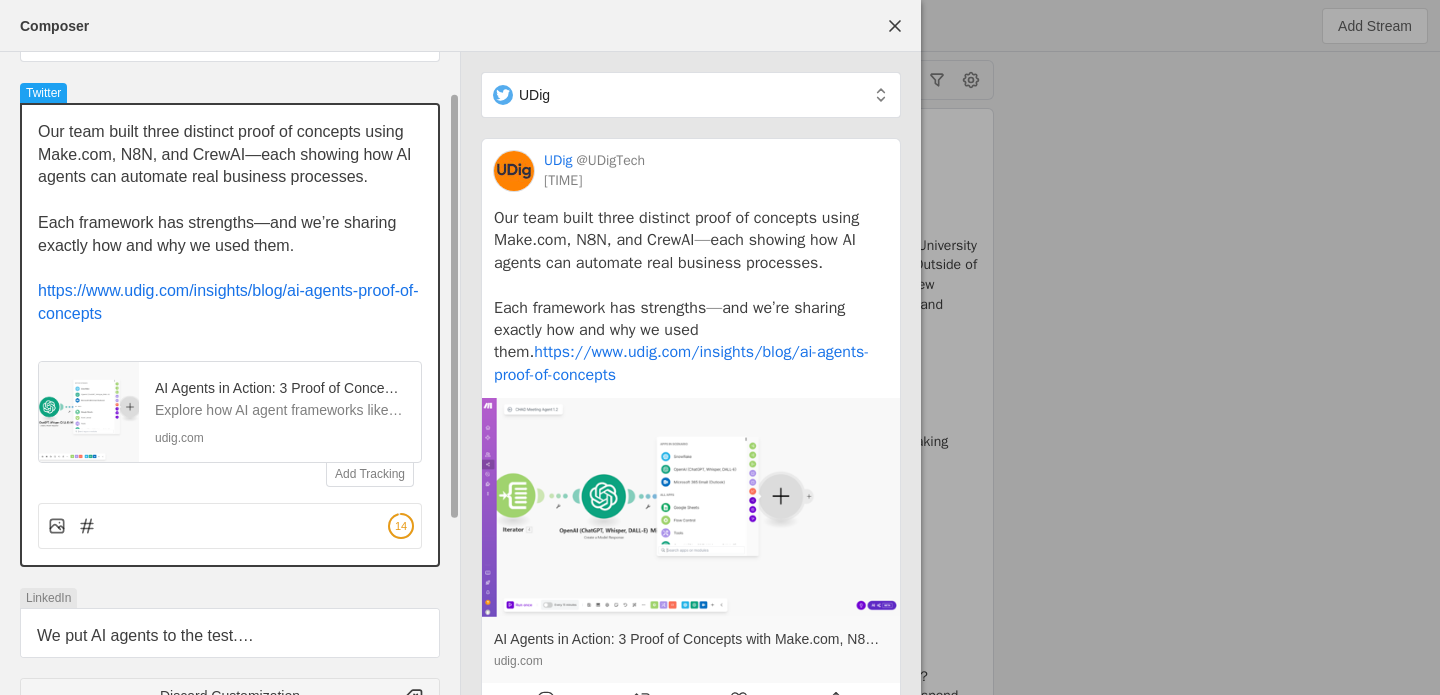 click on "Our team built three distinct proof of concepts using Make.com, N8N, and CrewAI—each showing how AI agents can automate real business processes." at bounding box center [230, 155] 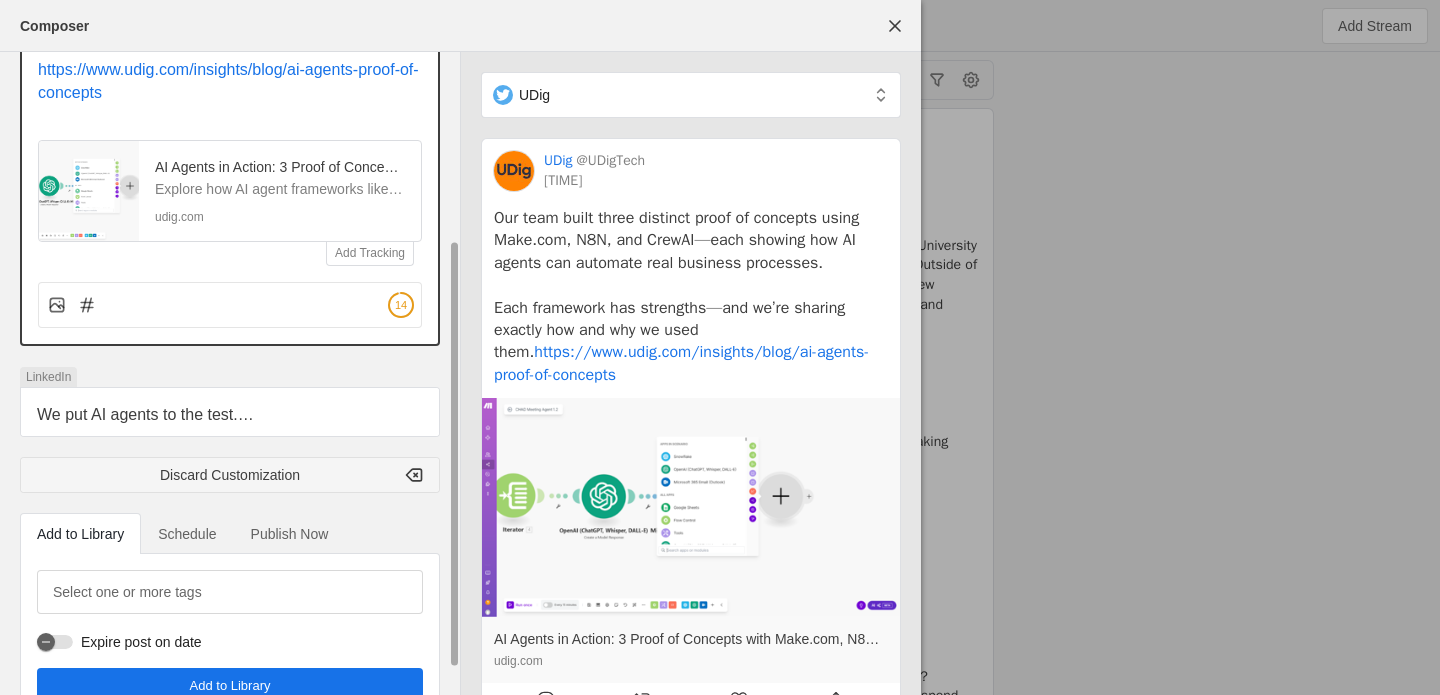 scroll, scrollTop: 322, scrollLeft: 0, axis: vertical 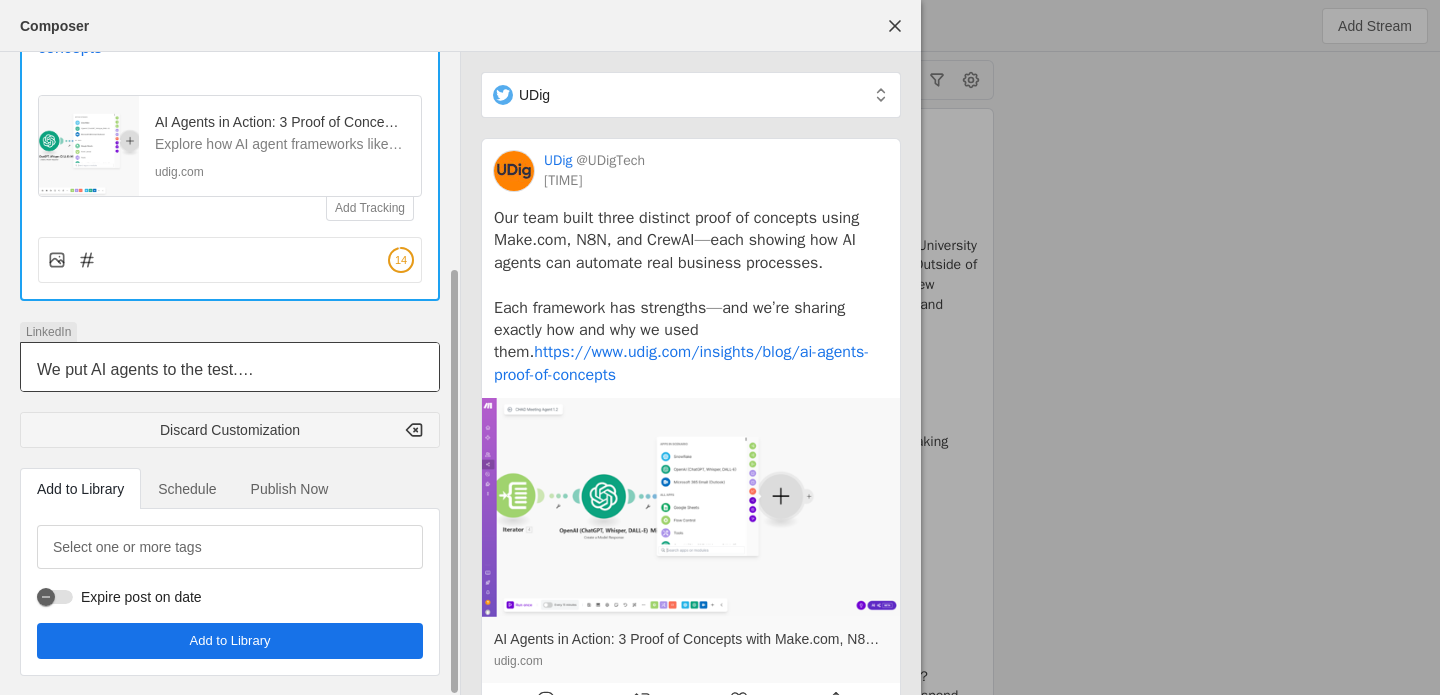click on "We put AI agents to the test. Our team built three distinct proof of concepts using Make.com, N8N, and CrewAI—each showing how AI agents can automate real business processes like: 📅 Meeting prep and account research 📊 Weekly project reporting and story backlog generation 📈 Resource allocation across project teams These aren’t theoretical experiments. They’re early steps toward scalable, enterprise-grade automation—powered by real-time intelligence, not just static workflows. What we learned: ✅ Make.com excels at fast, visual integration ✅ N8N brings unmatched flexibility and transparency ✅ CrewAI enables collaborative multi-agent decision-making ✅ Langfuse is a game changer for observability and debugging Each framework has strengths—and we’re sharing exactly how and why we used them." at bounding box center [230, 367] 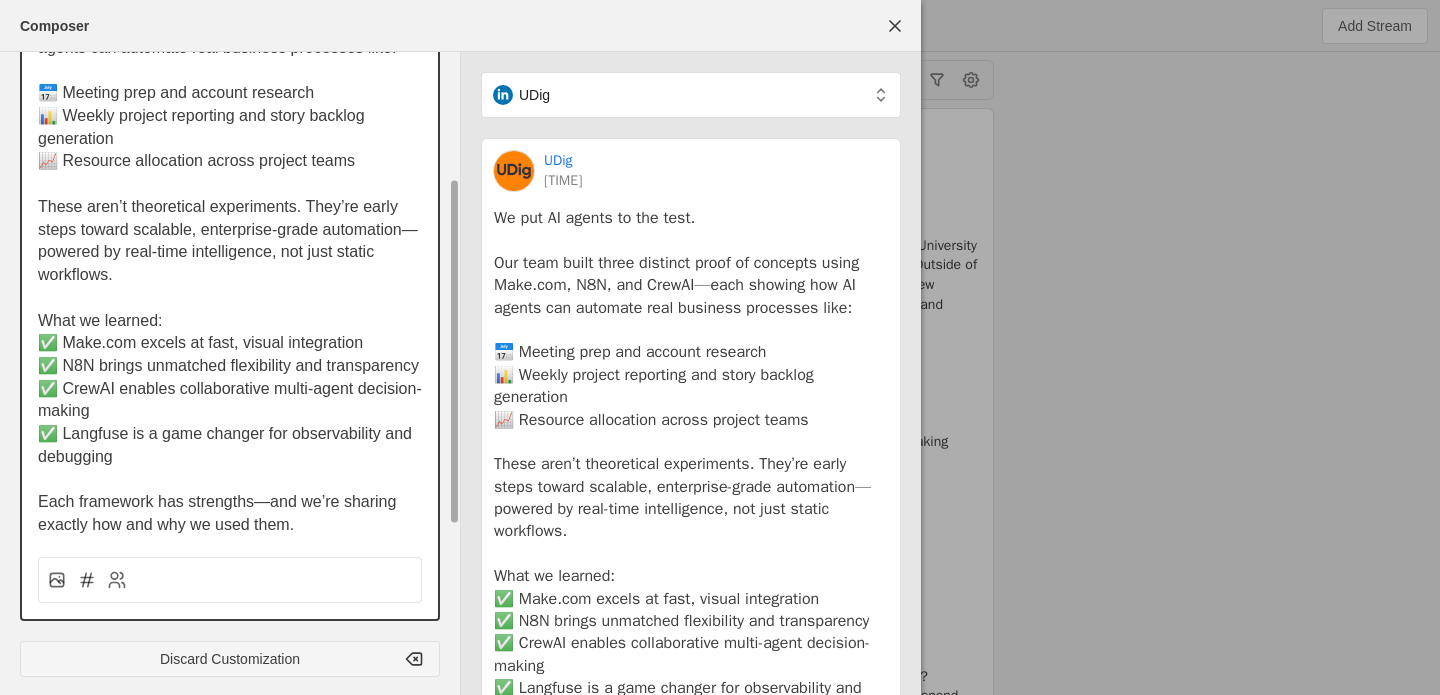 scroll, scrollTop: 0, scrollLeft: 0, axis: both 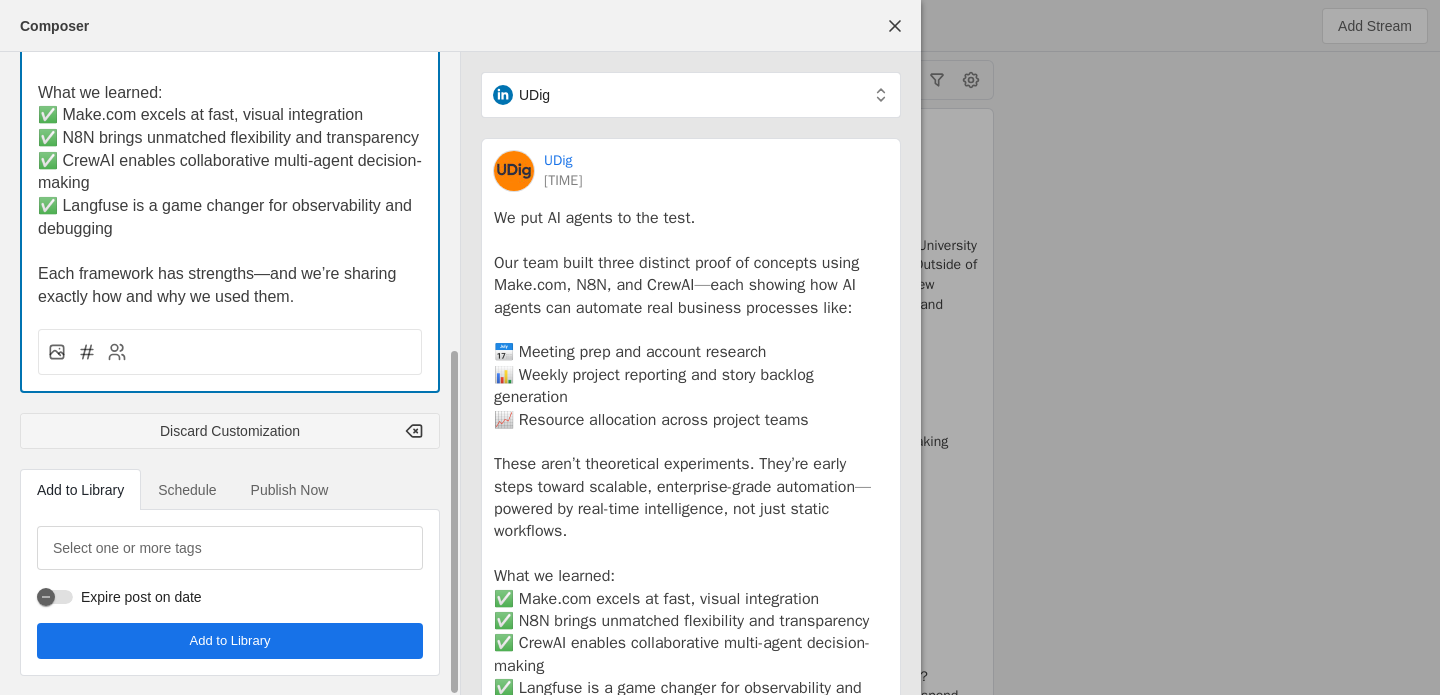click on "Schedule" at bounding box center (187, 490) 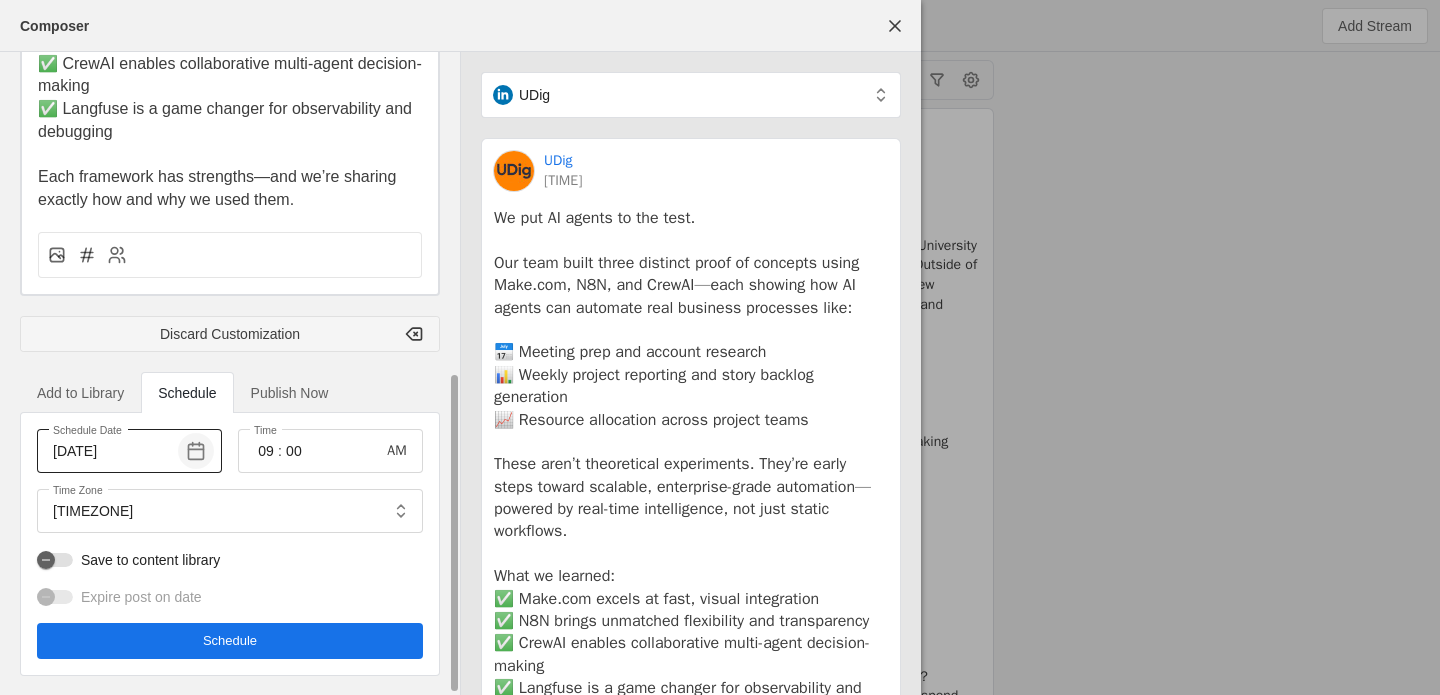 click at bounding box center (196, 451) 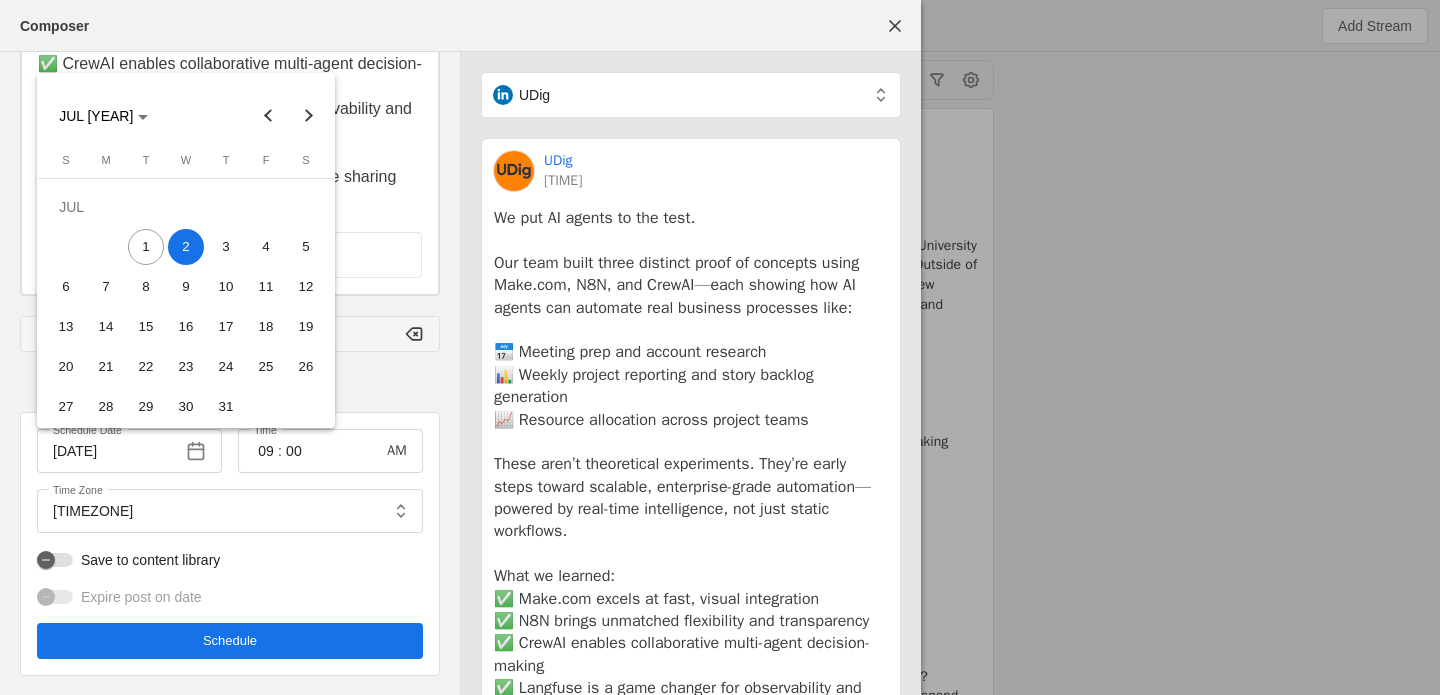 click on "8" at bounding box center [146, 287] 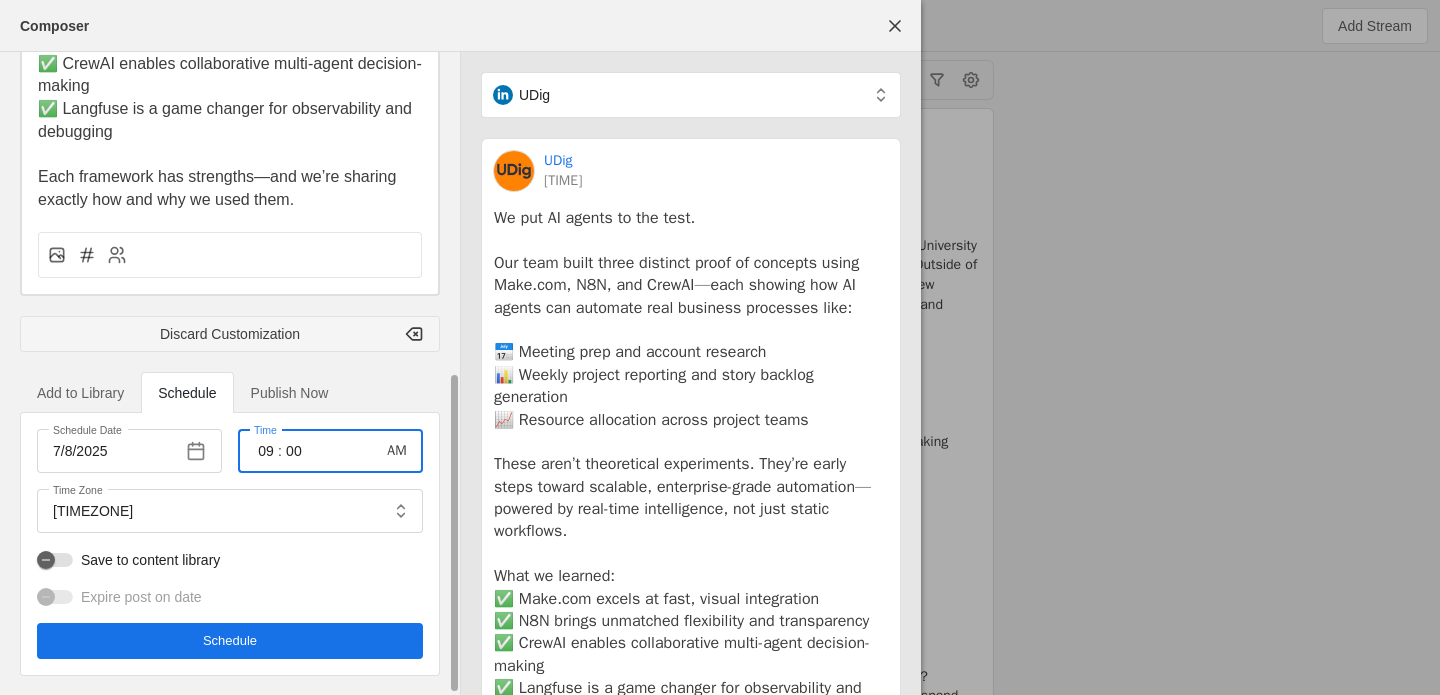 click on "09" at bounding box center (266, 451) 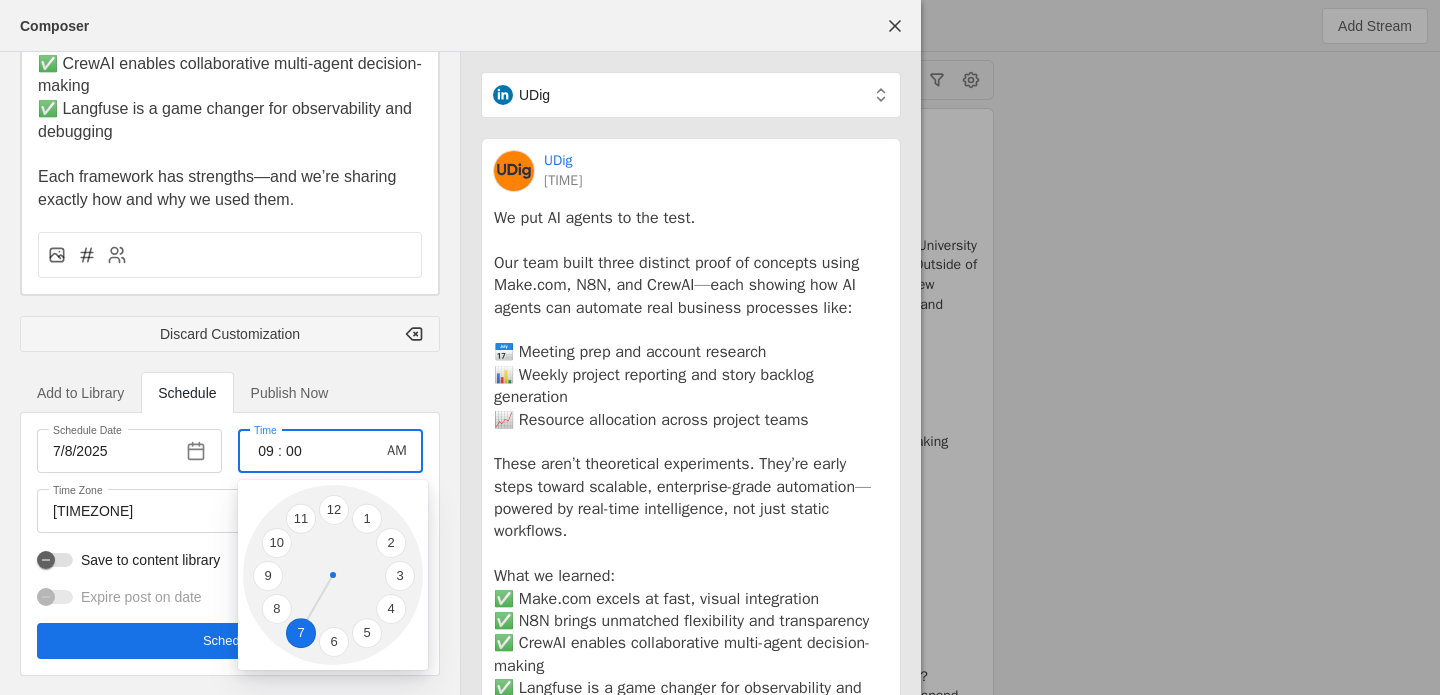 click on "7" at bounding box center [301, 633] 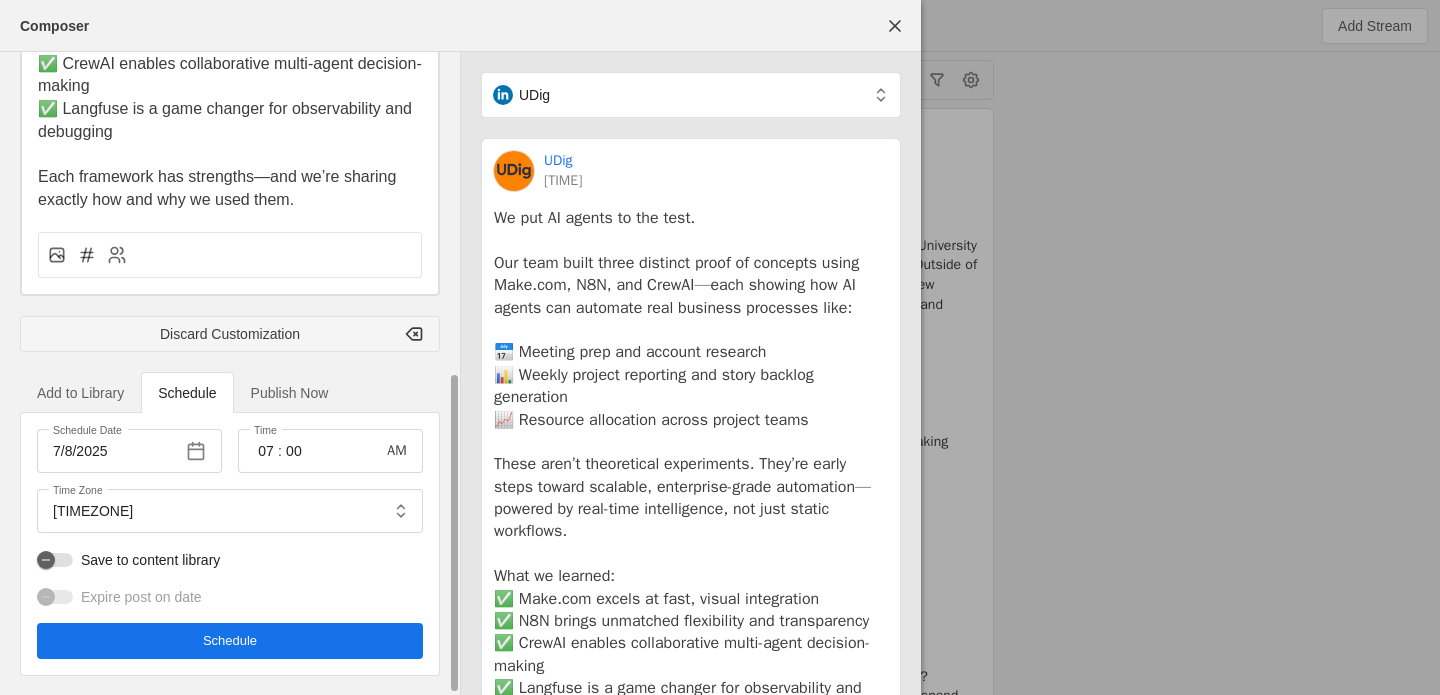 click at bounding box center (230, 641) 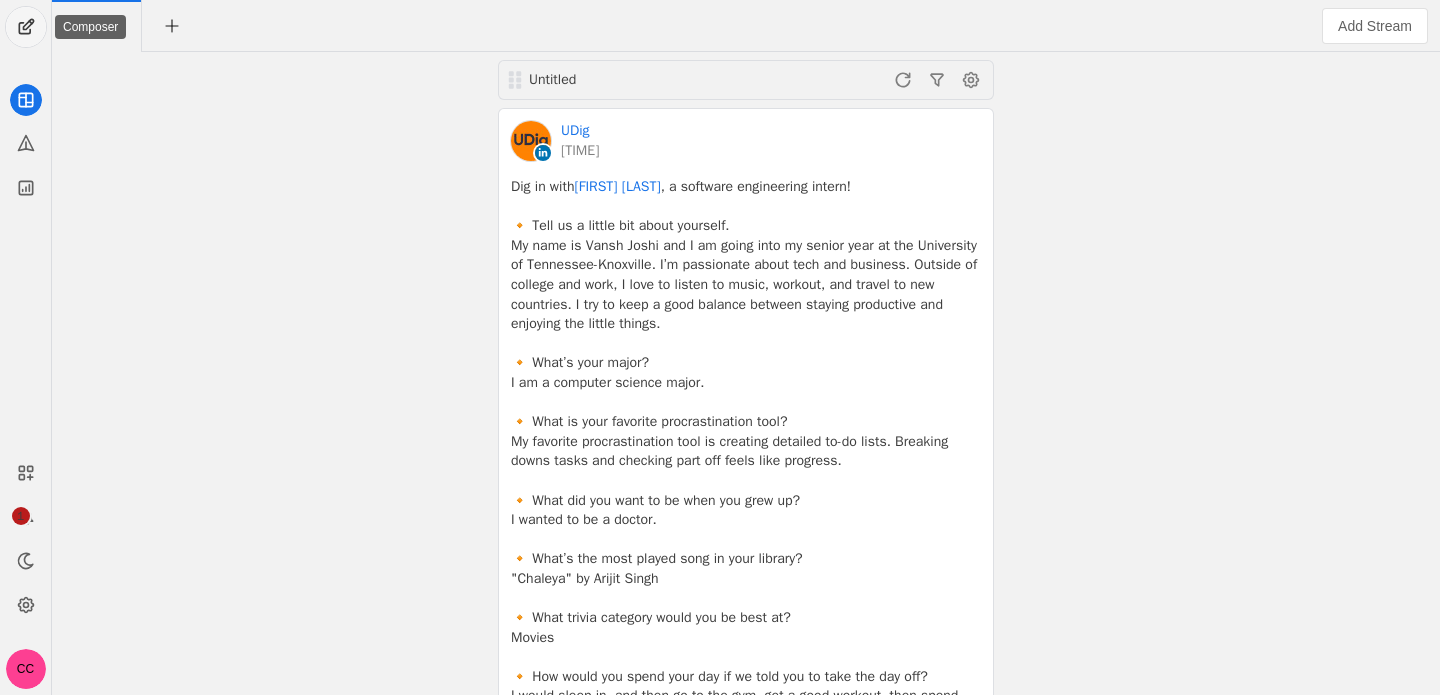 click at bounding box center (26, 27) 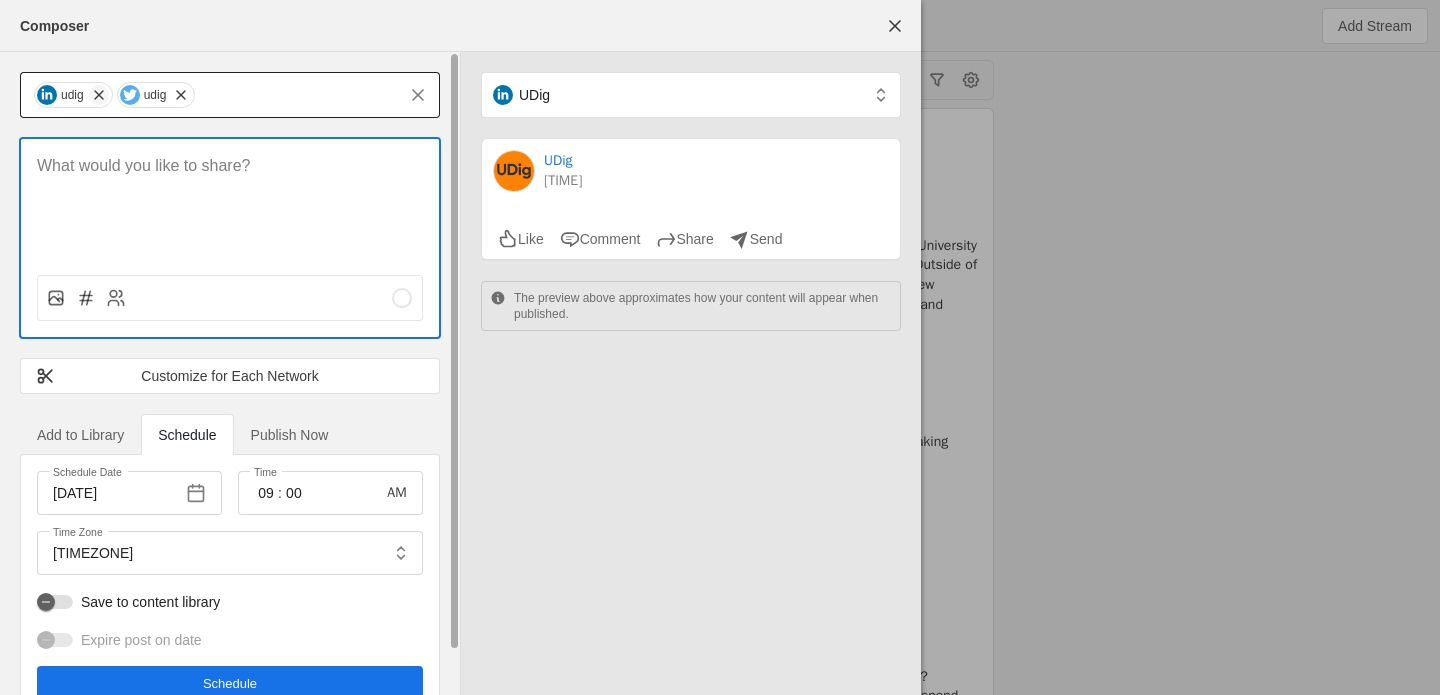 click at bounding box center (99, 95) 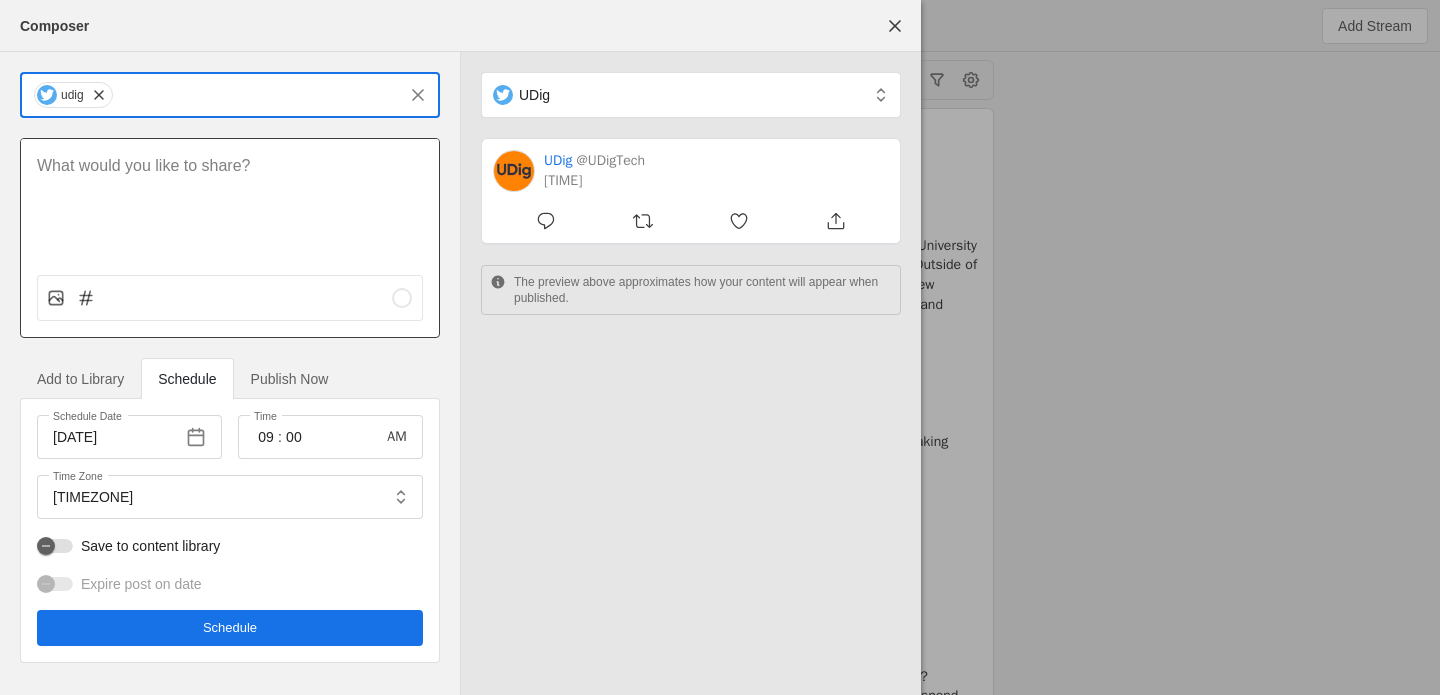 click at bounding box center (230, 166) 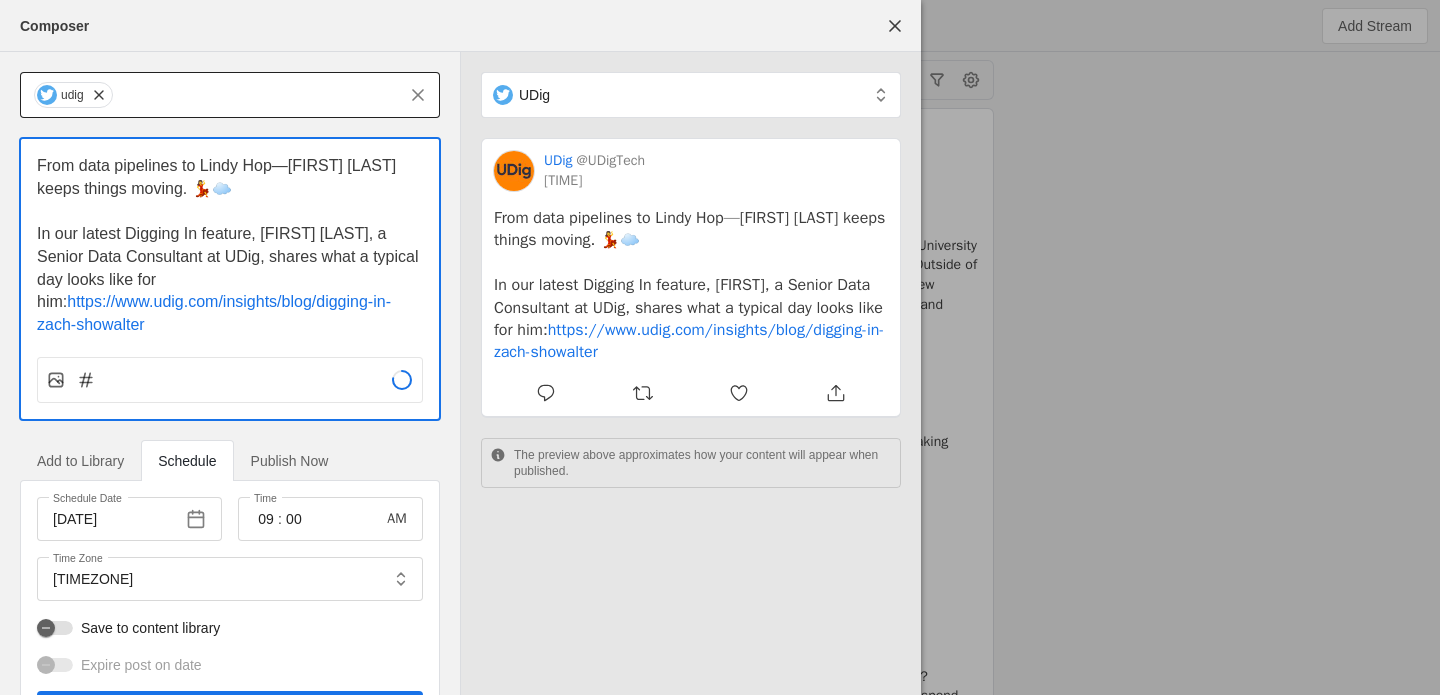 scroll, scrollTop: 0, scrollLeft: 0, axis: both 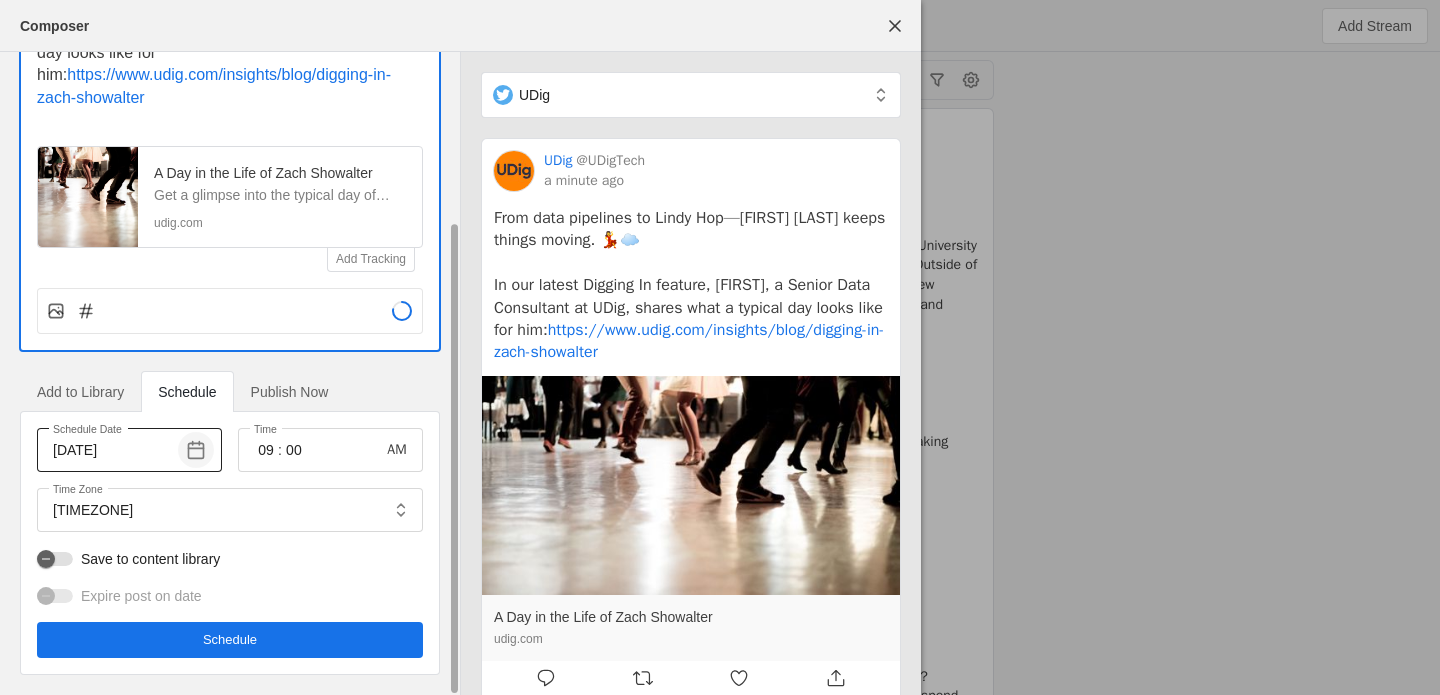 click at bounding box center [196, 450] 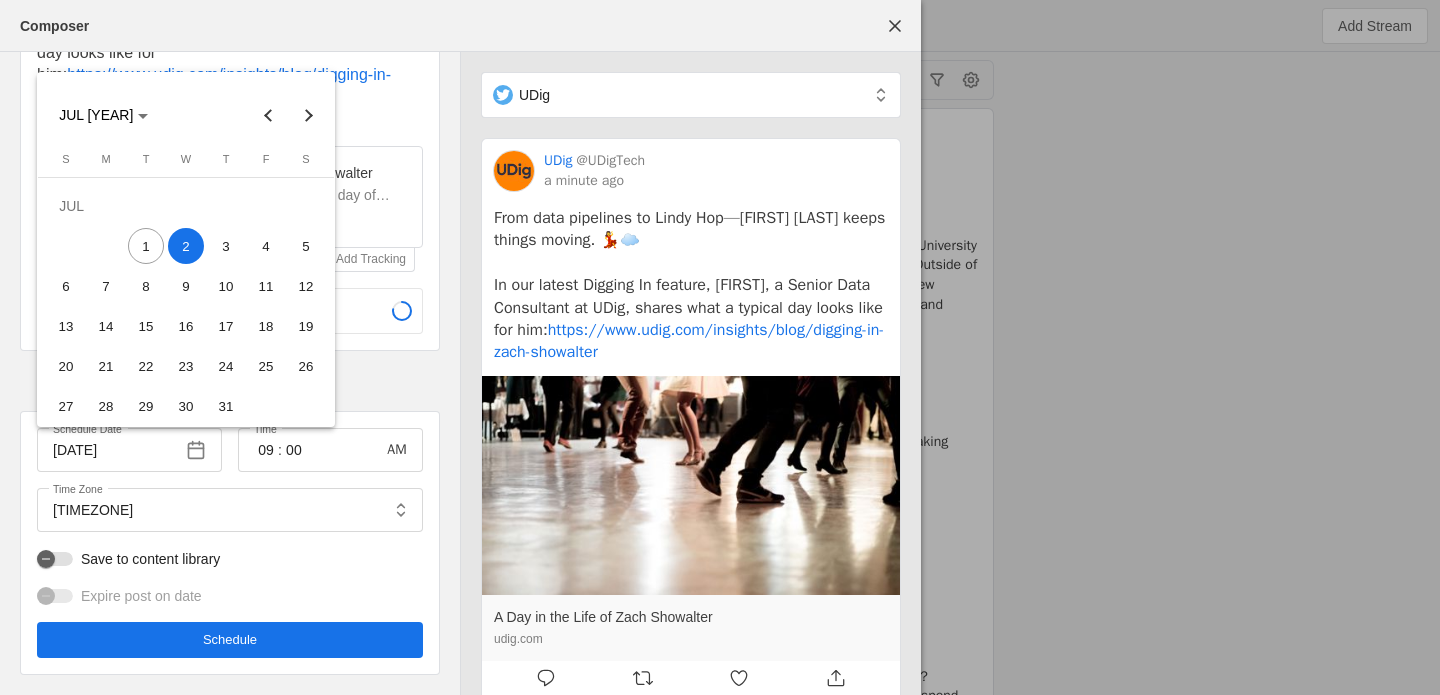 click on "9" at bounding box center (186, 286) 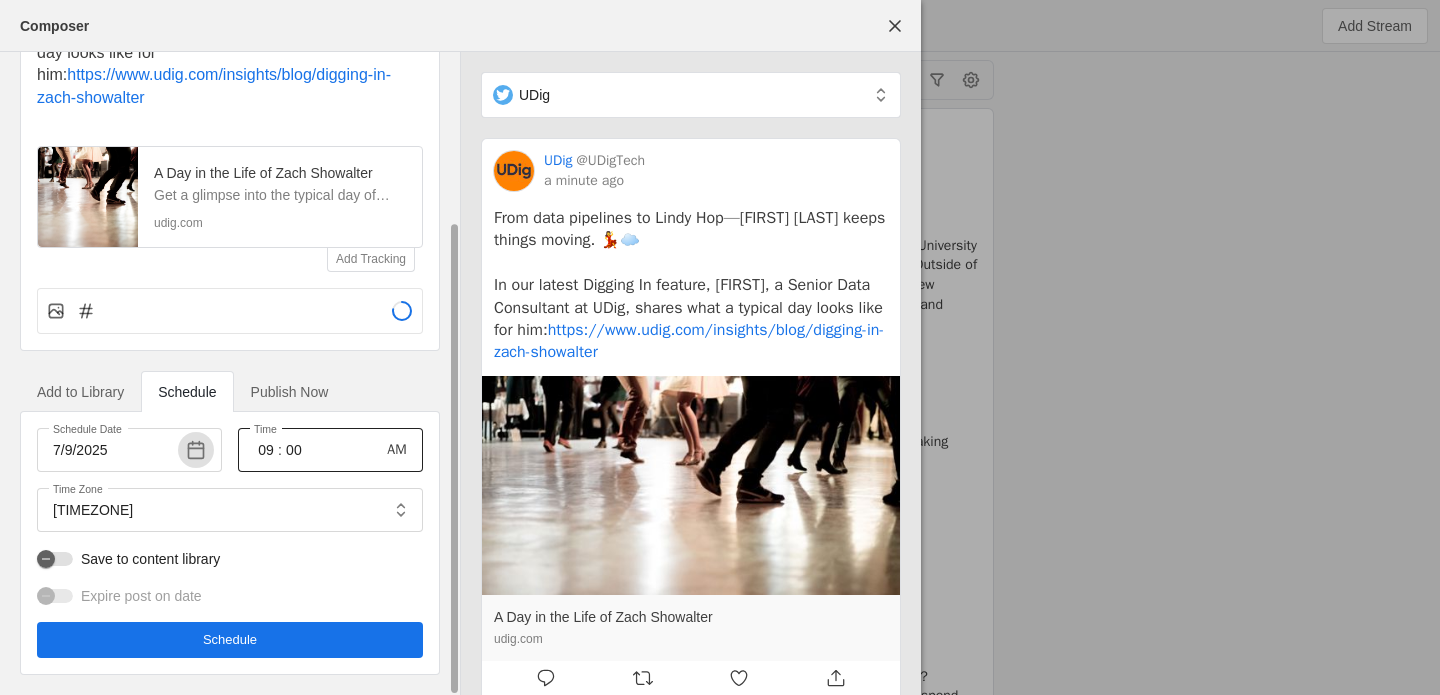 click on "09" at bounding box center [266, 450] 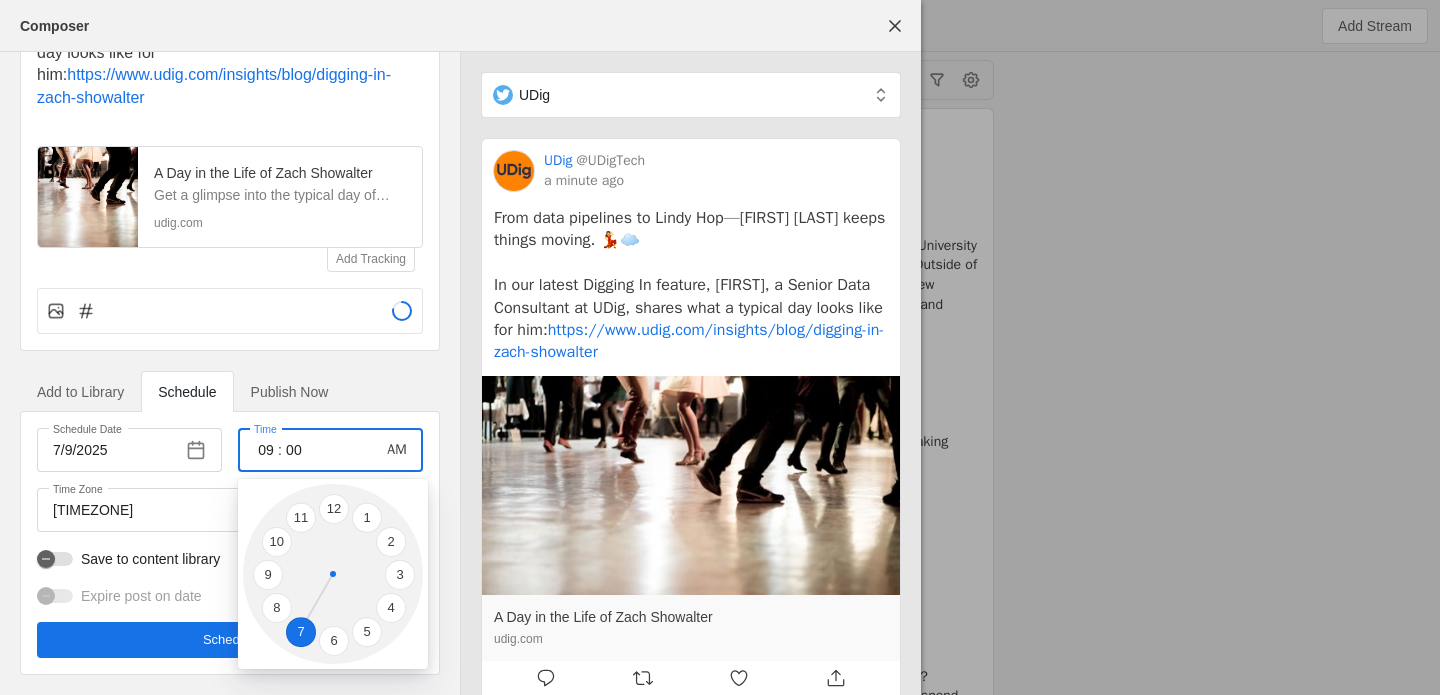 click on "7" at bounding box center (301, 632) 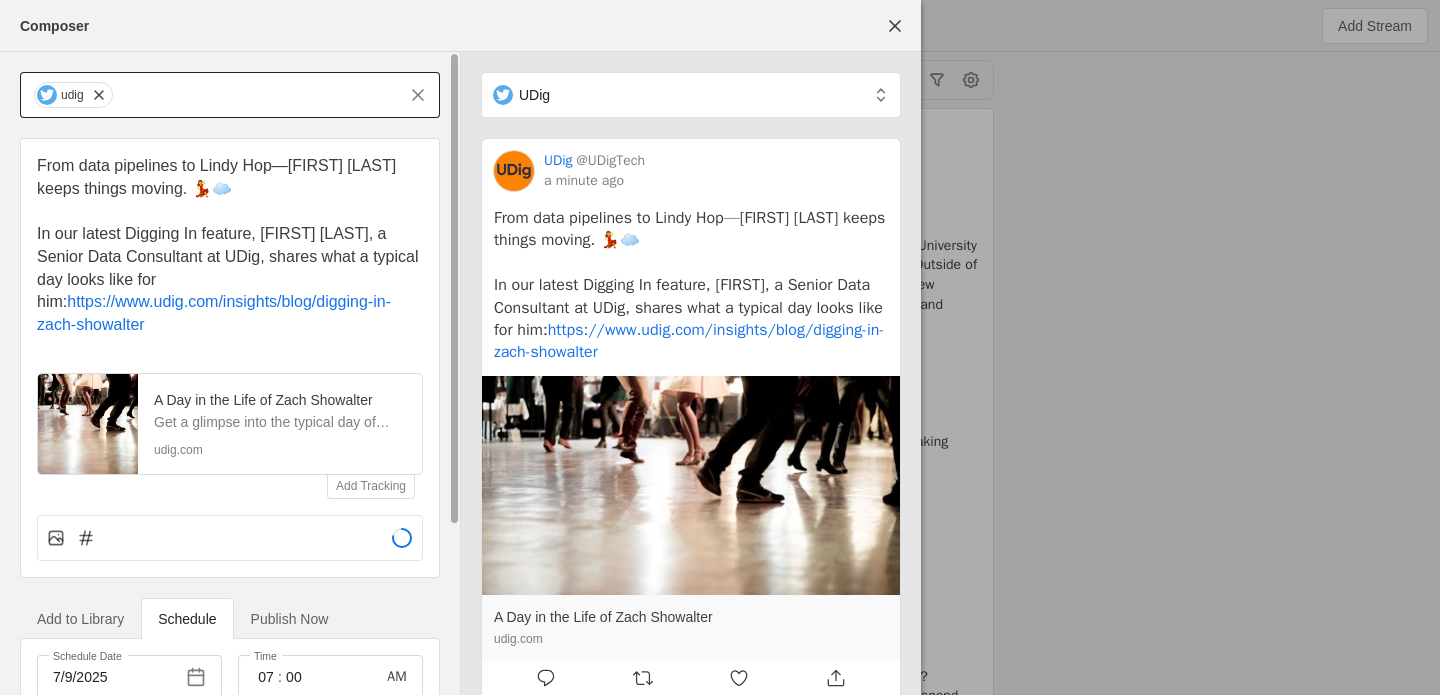 scroll, scrollTop: 227, scrollLeft: 0, axis: vertical 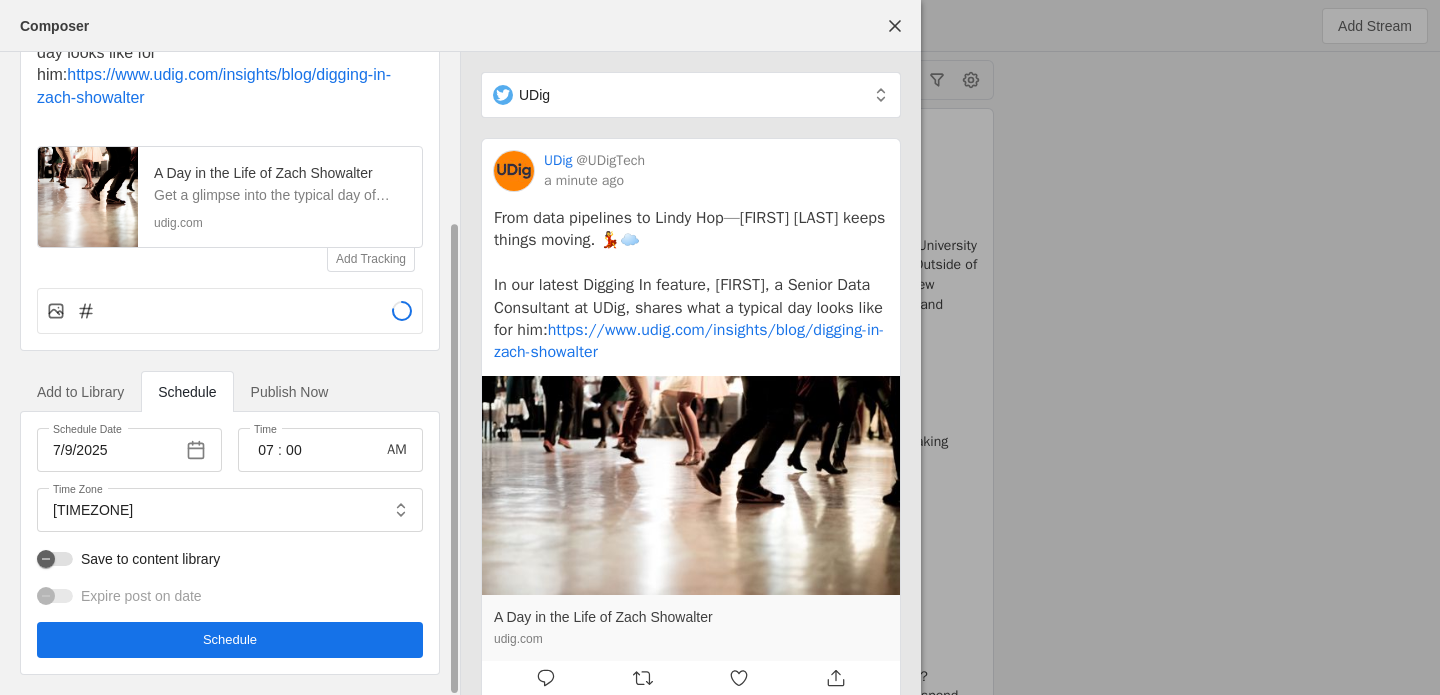 click on "Schedule" at bounding box center (230, 640) 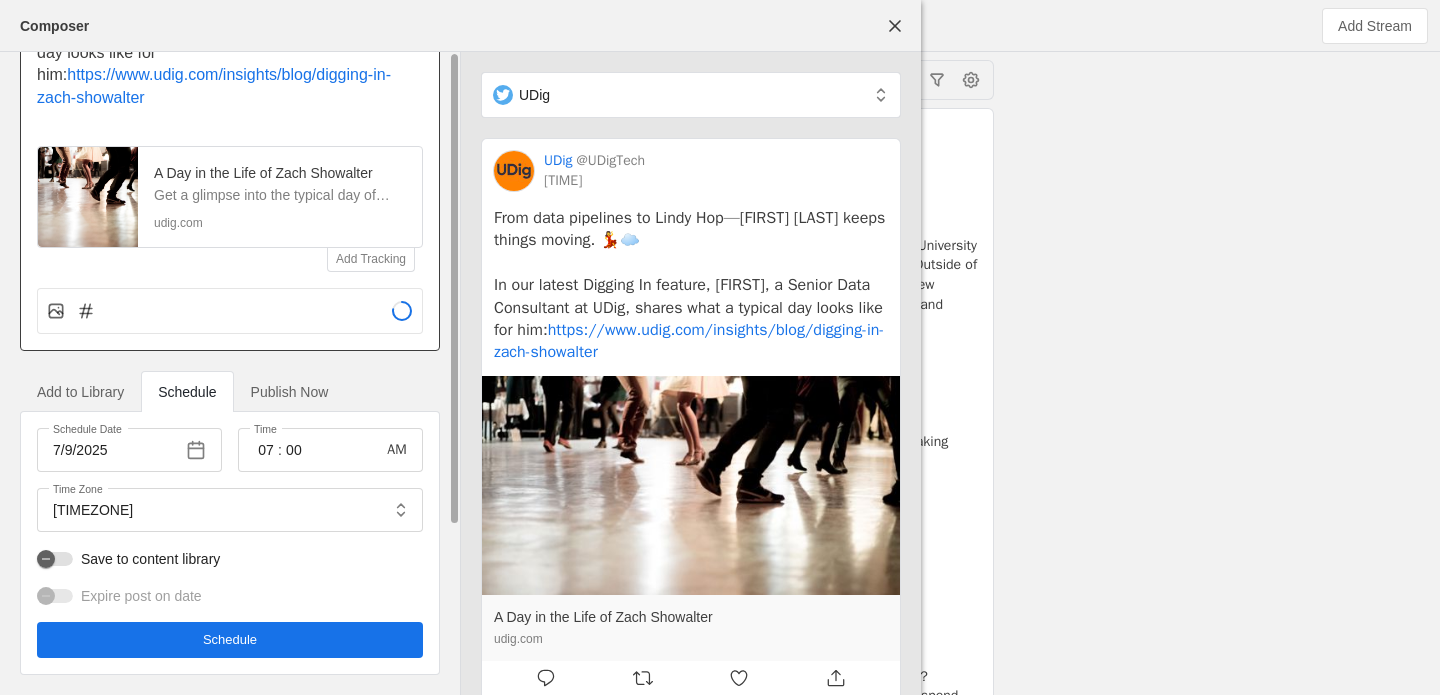 scroll, scrollTop: 0, scrollLeft: 0, axis: both 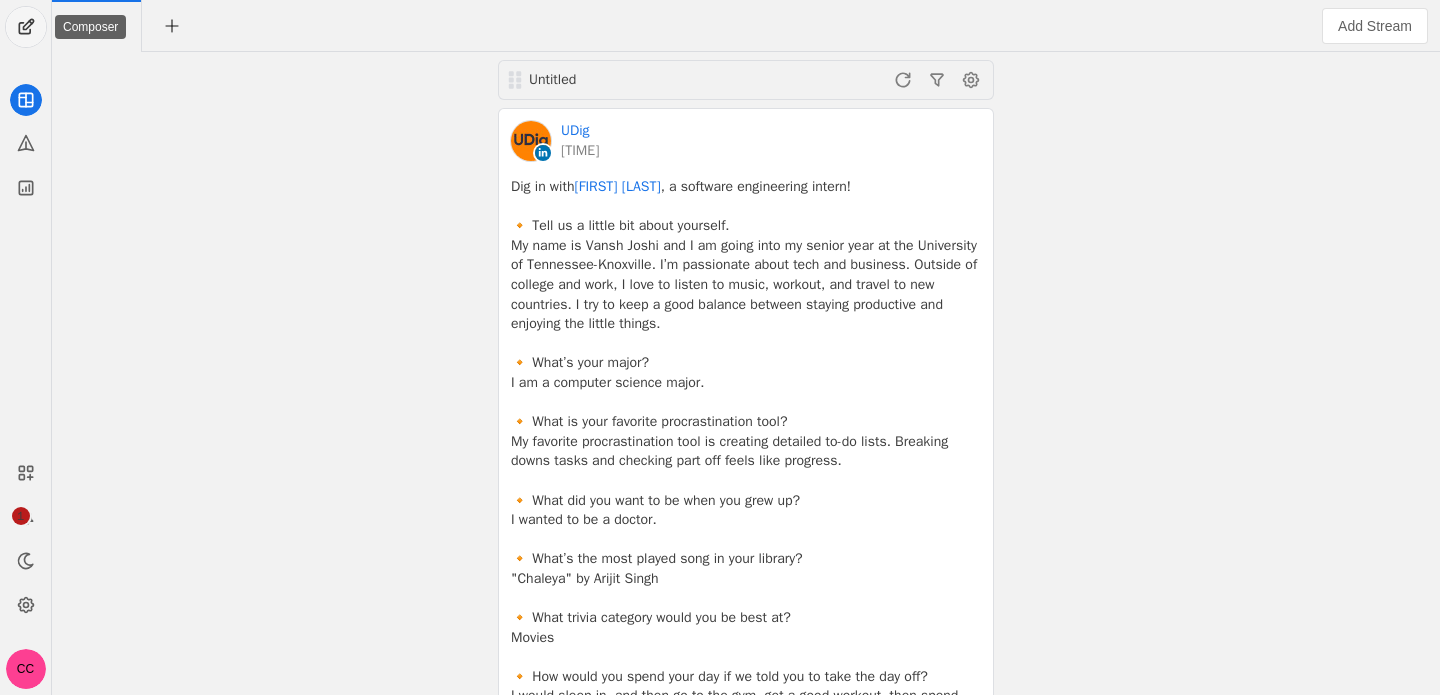 click at bounding box center (26, 27) 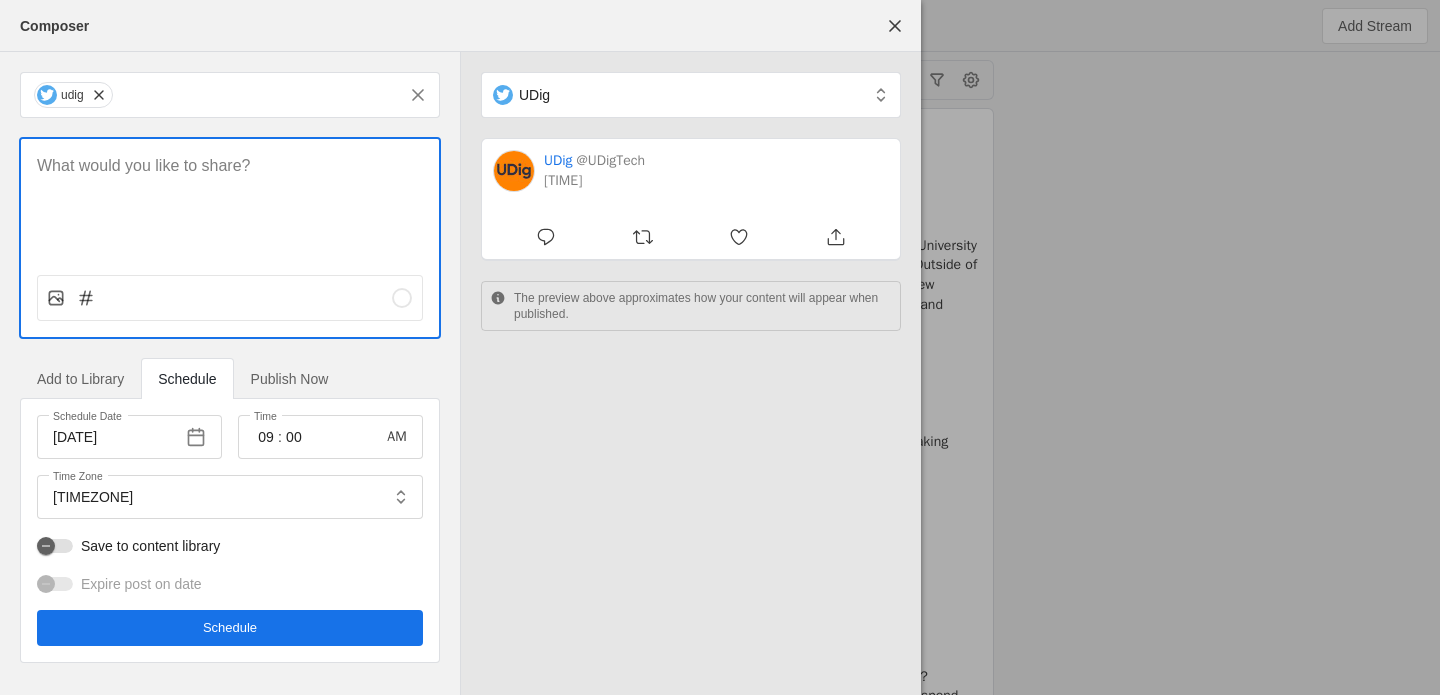 paste 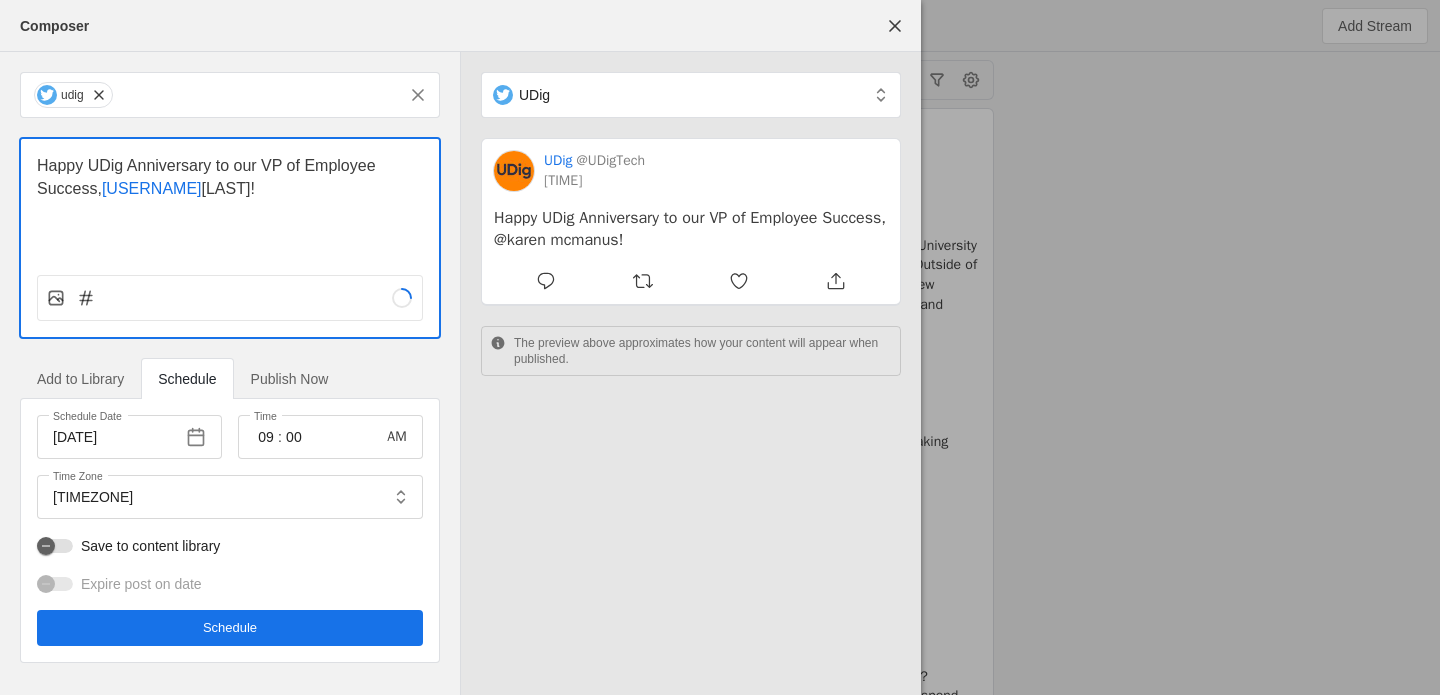 click on "[USERNAME]" at bounding box center [152, 188] 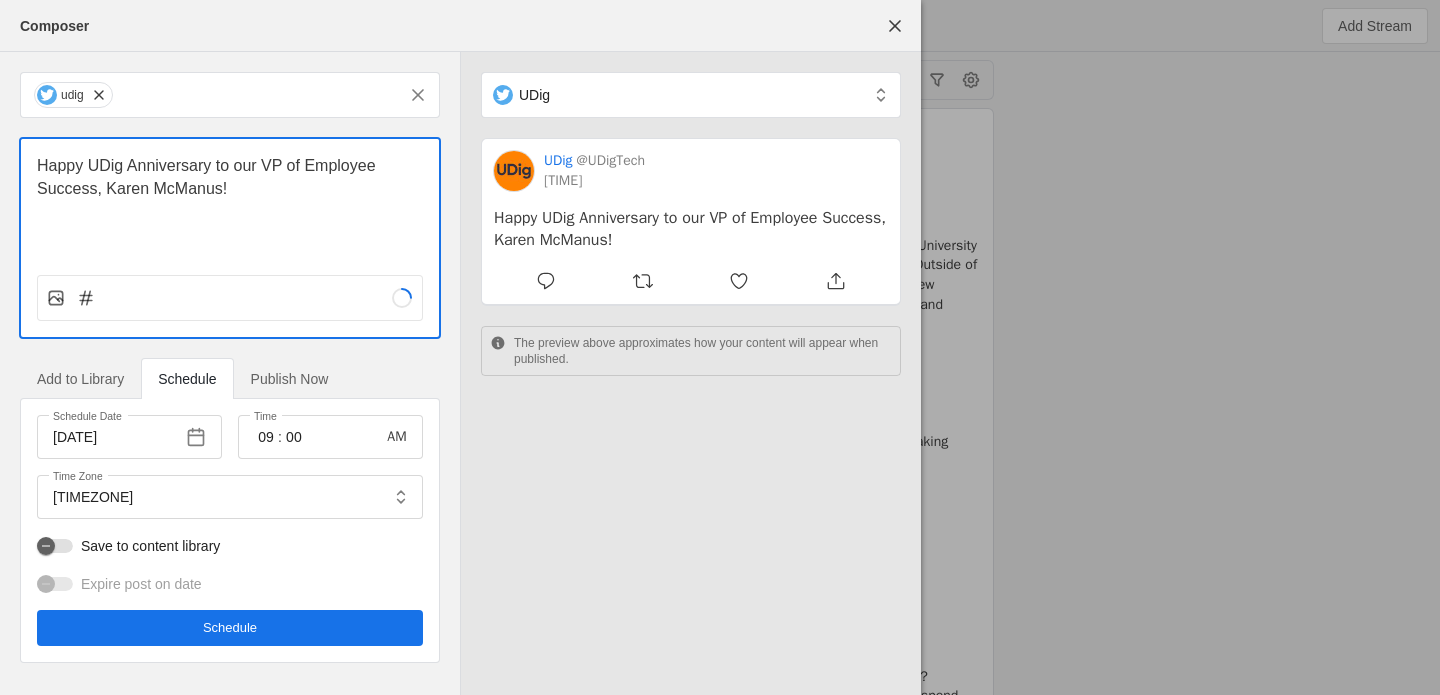 click on "Happy UDig Anniversary to our VP of Employee Success, Karen McManus!" at bounding box center [230, 177] 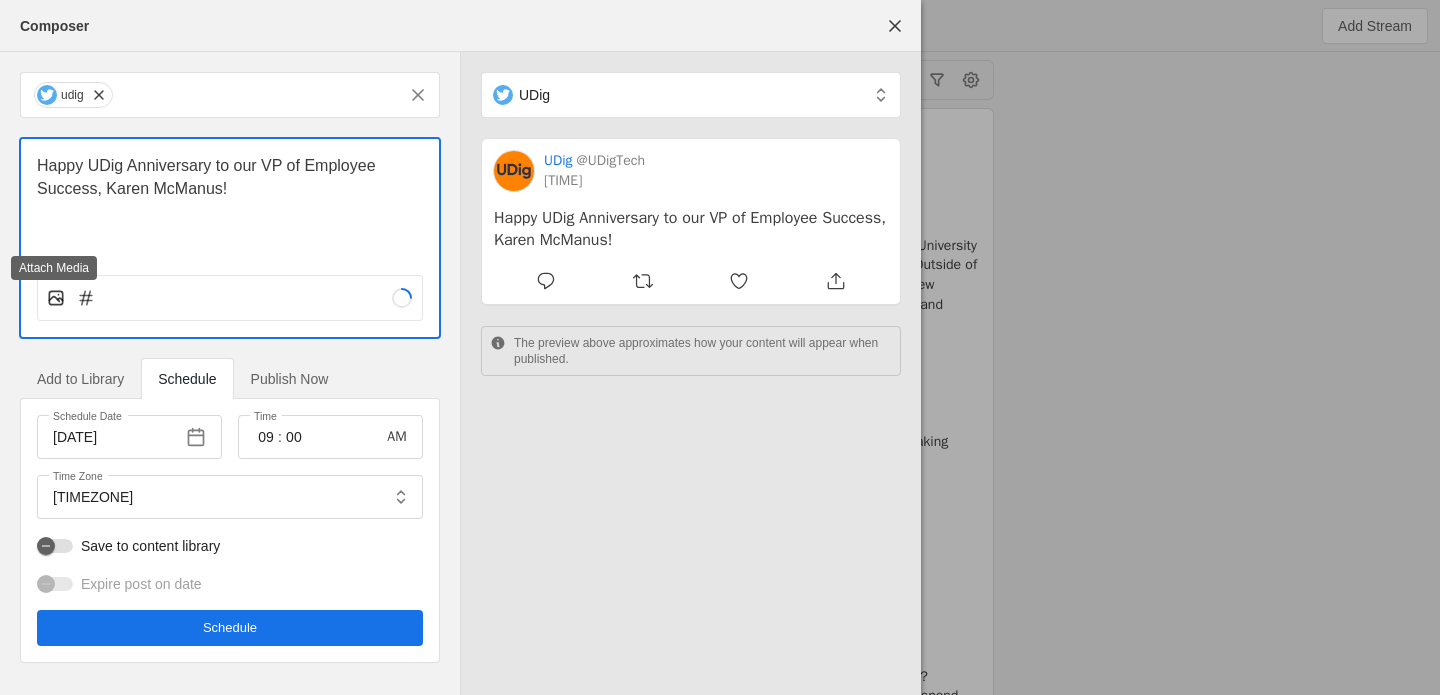 click at bounding box center [56, 298] 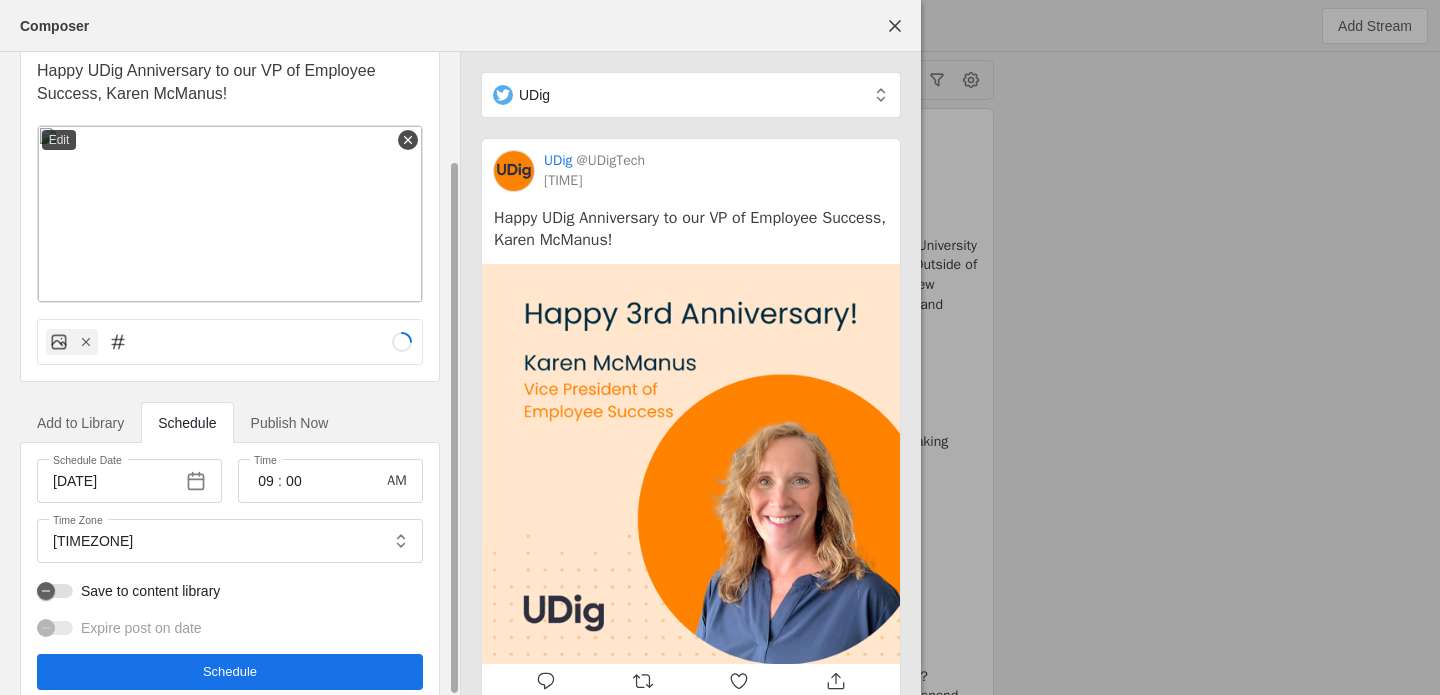 scroll, scrollTop: 127, scrollLeft: 0, axis: vertical 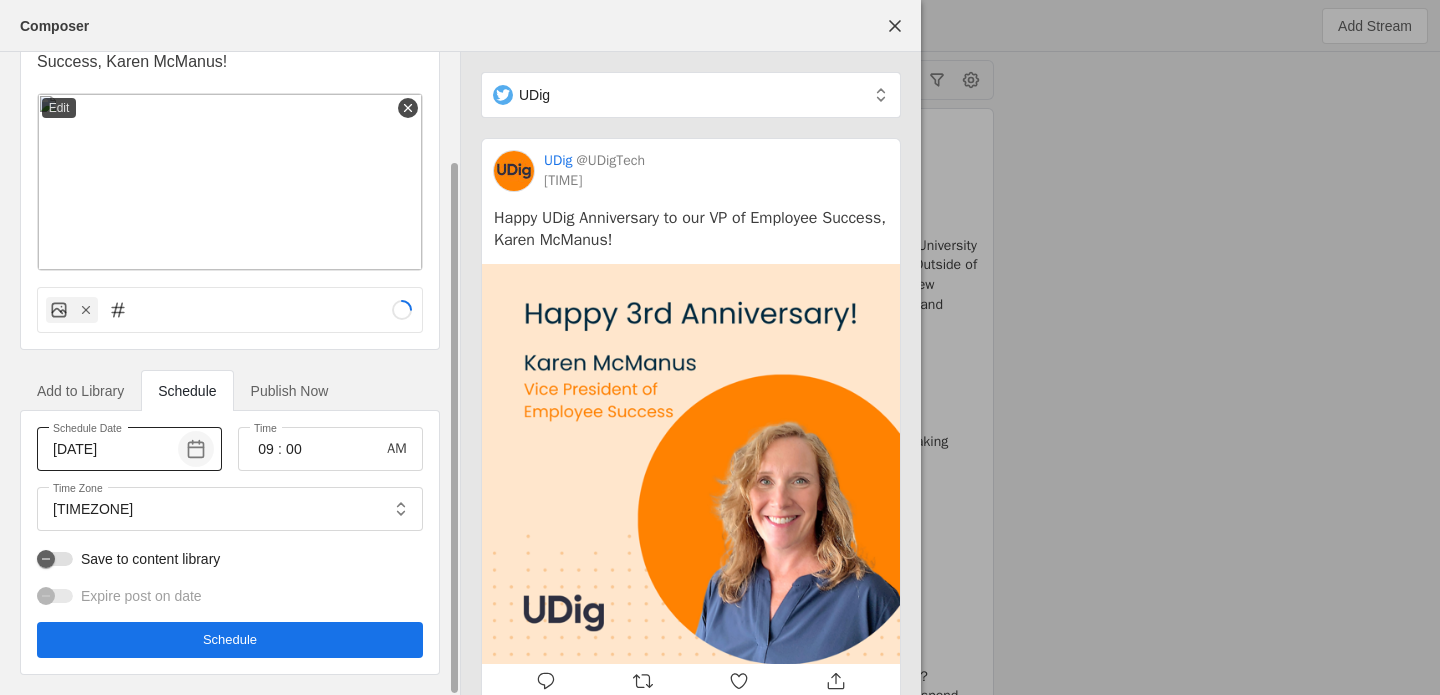 click at bounding box center [196, 449] 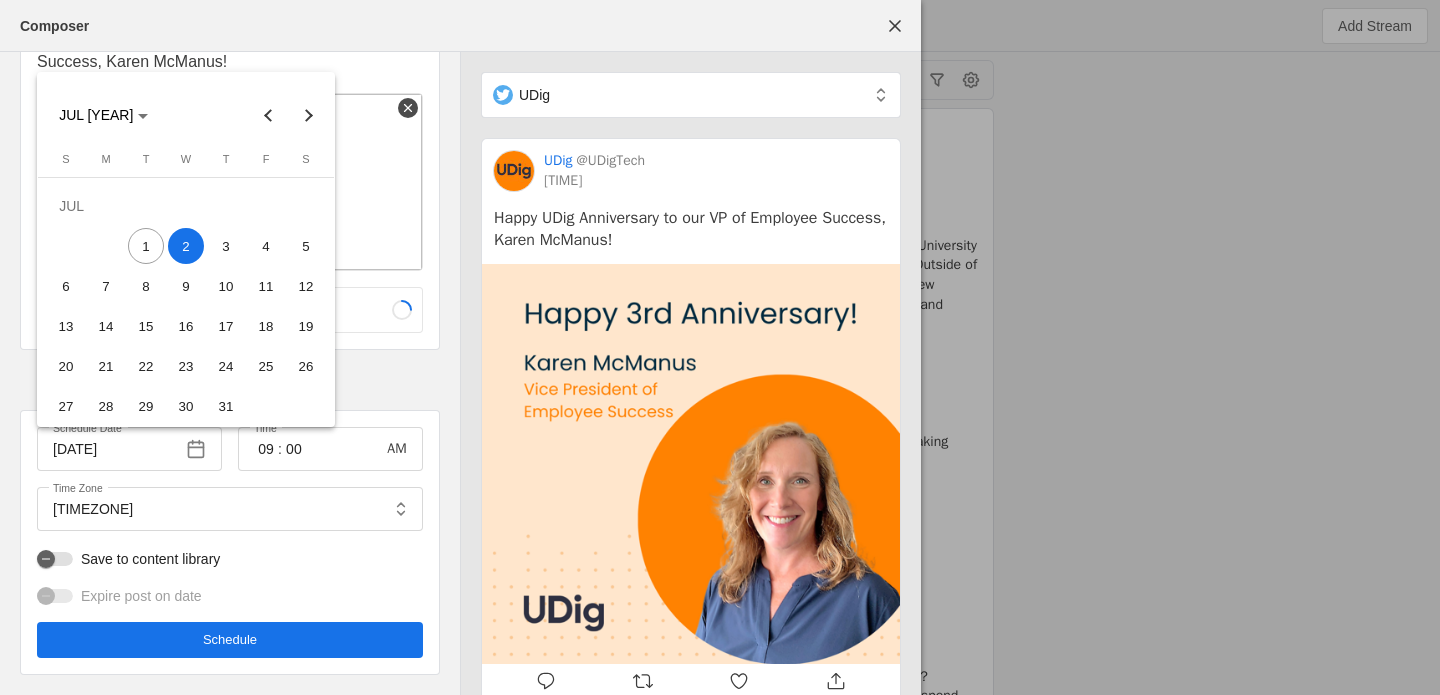 click on "11" at bounding box center (266, 286) 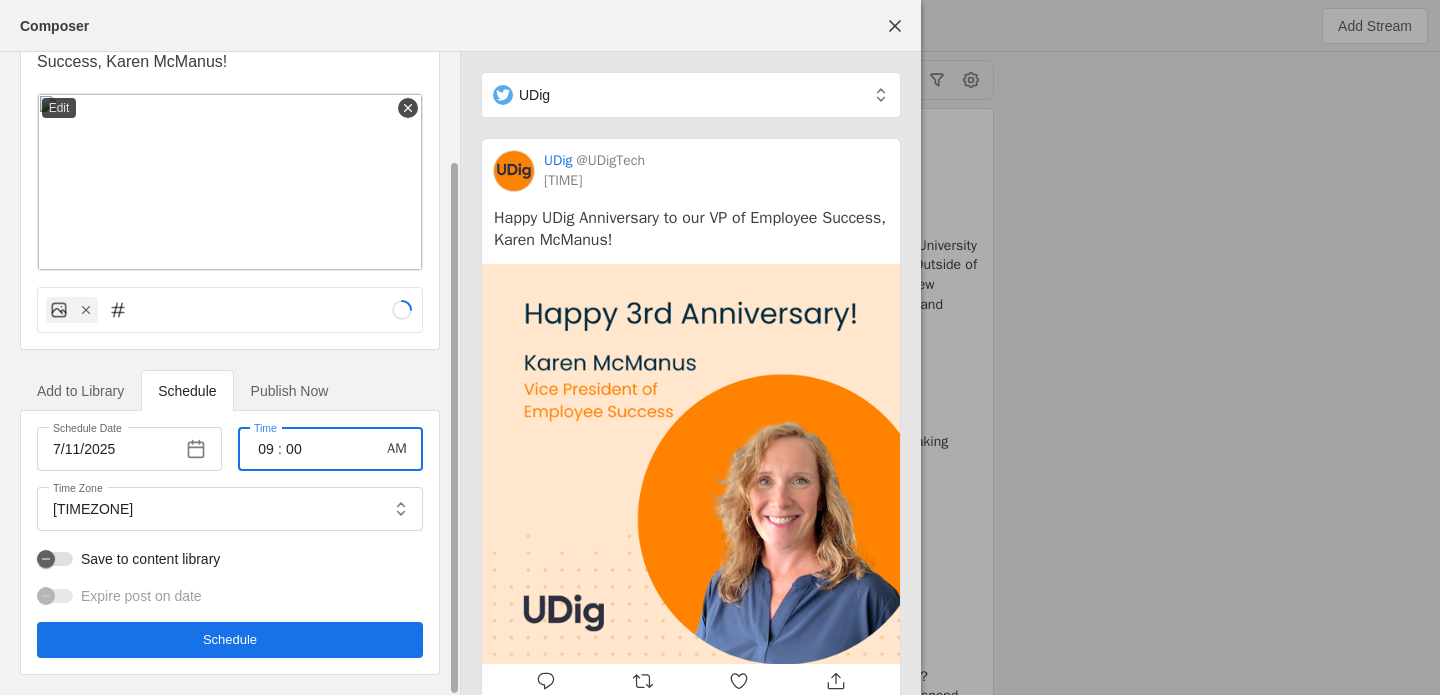 click on "09" at bounding box center [266, 449] 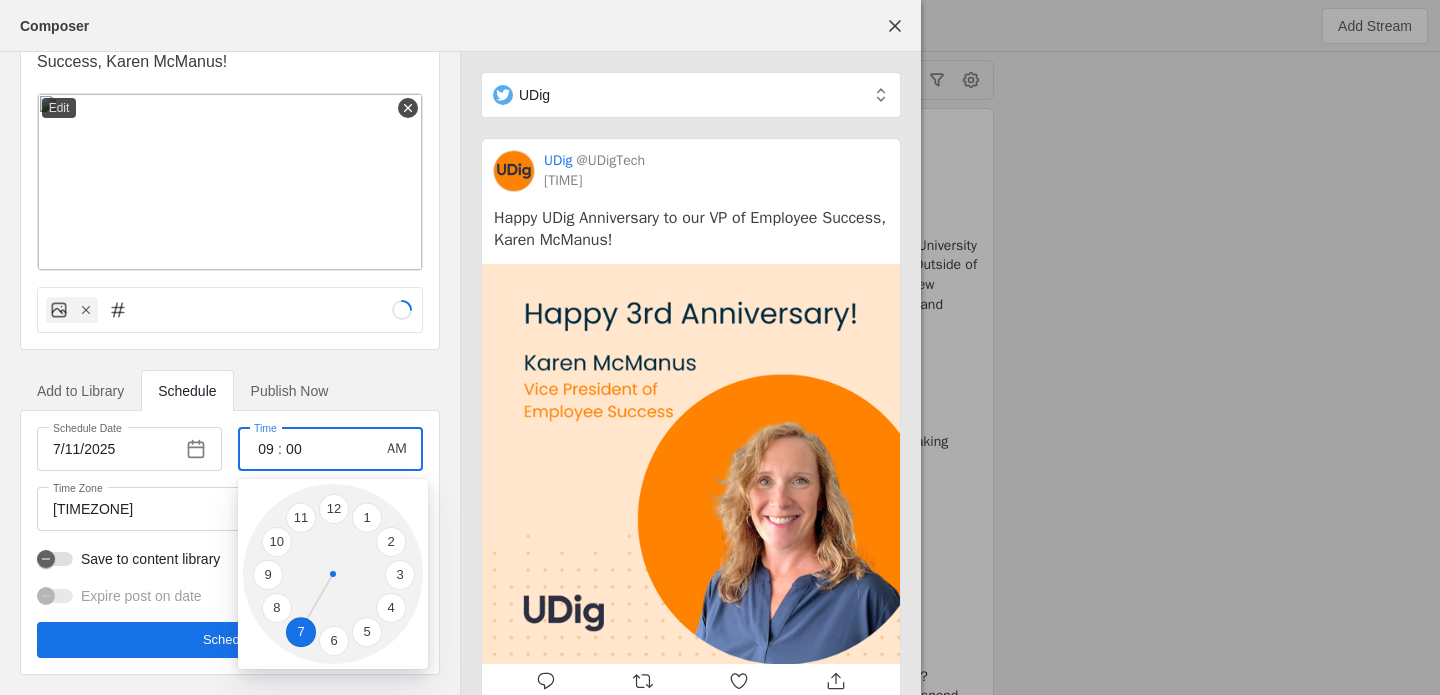 click on "7" at bounding box center [301, 633] 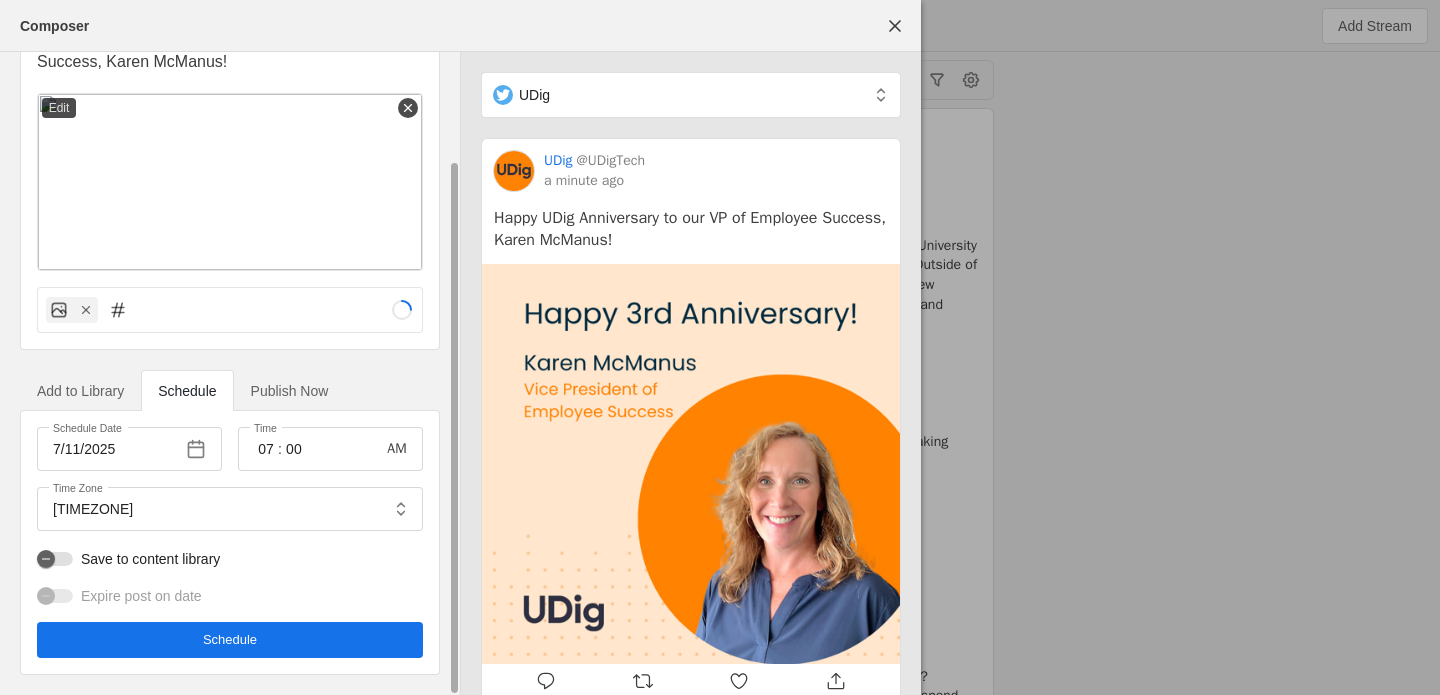 click on "Schedule" at bounding box center [230, 640] 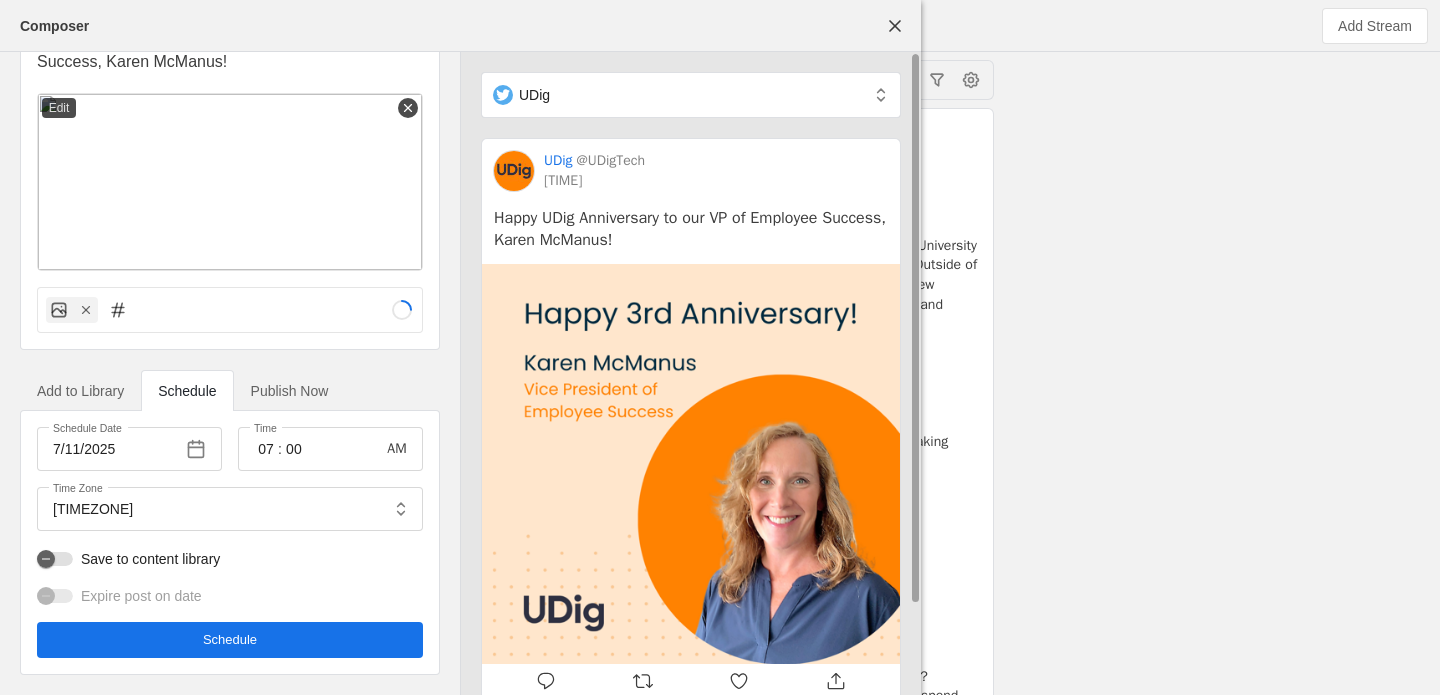 scroll, scrollTop: 0, scrollLeft: 0, axis: both 